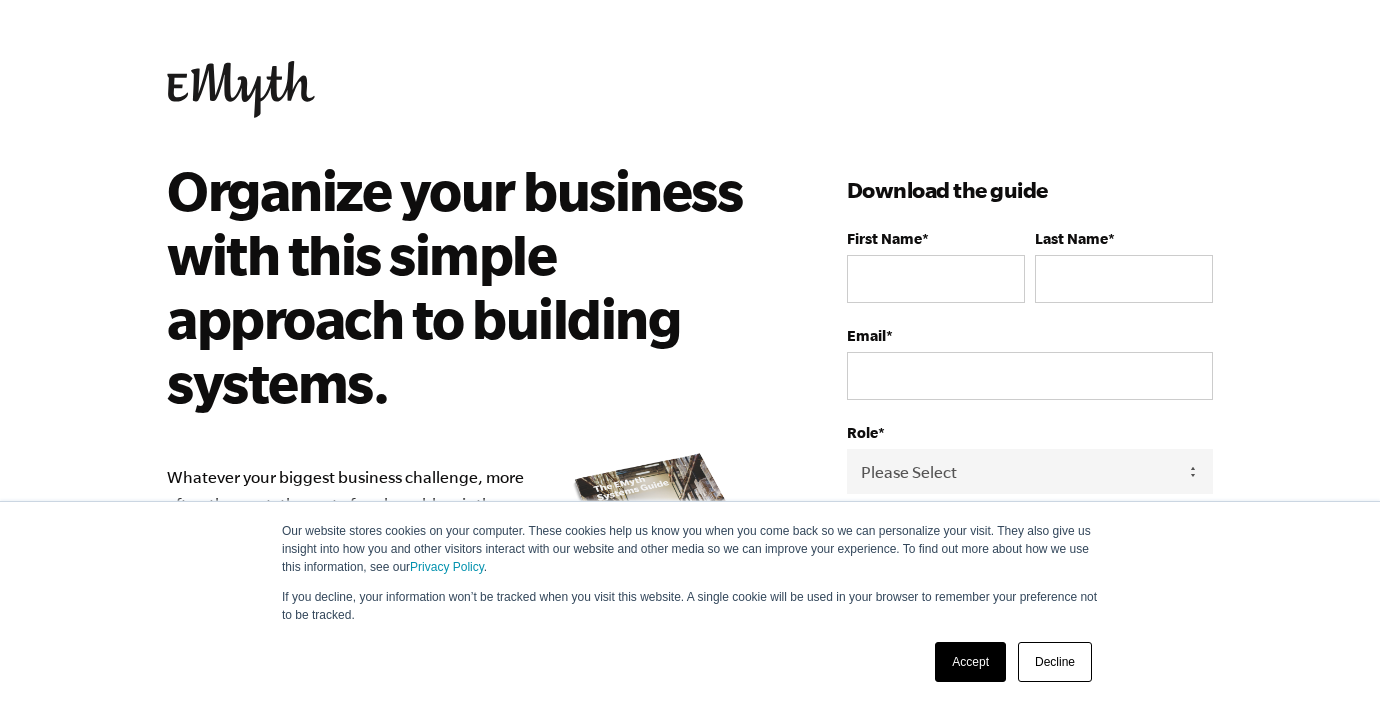 scroll, scrollTop: 161, scrollLeft: 0, axis: vertical 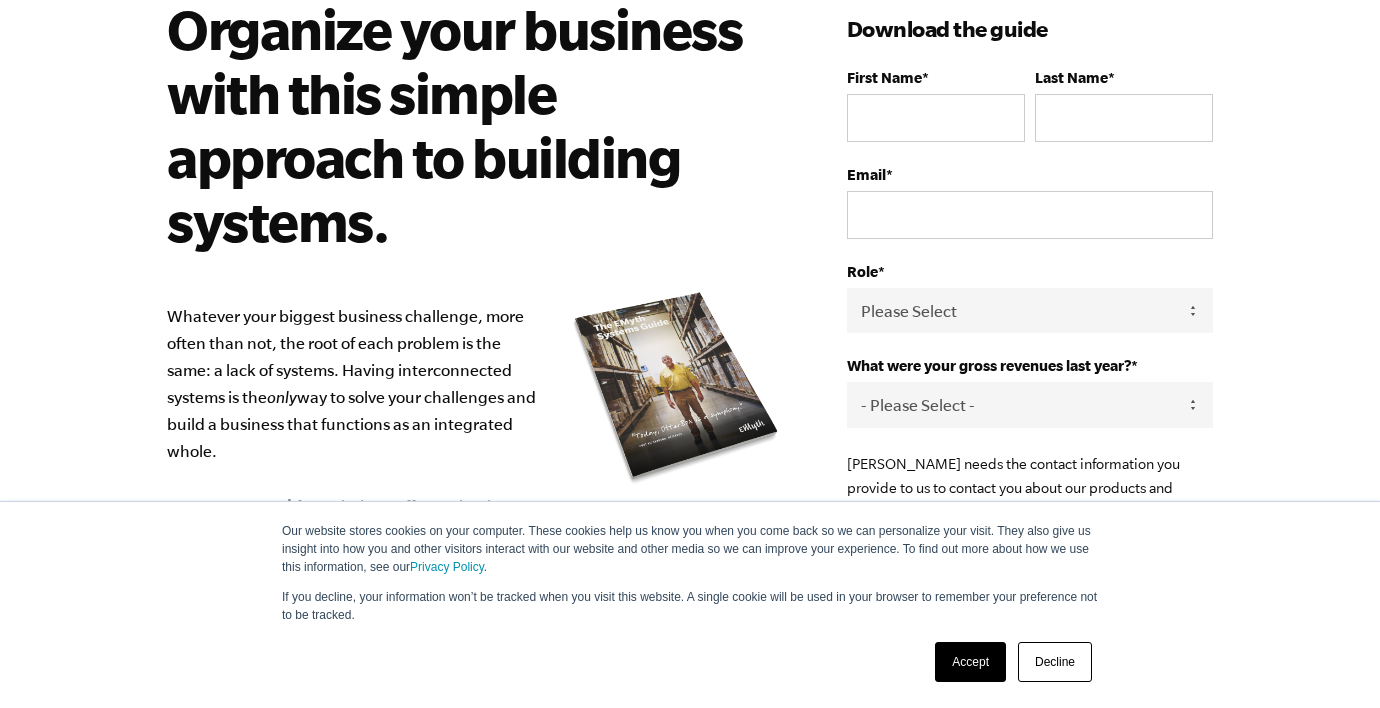 click on "Accept" at bounding box center [970, 662] 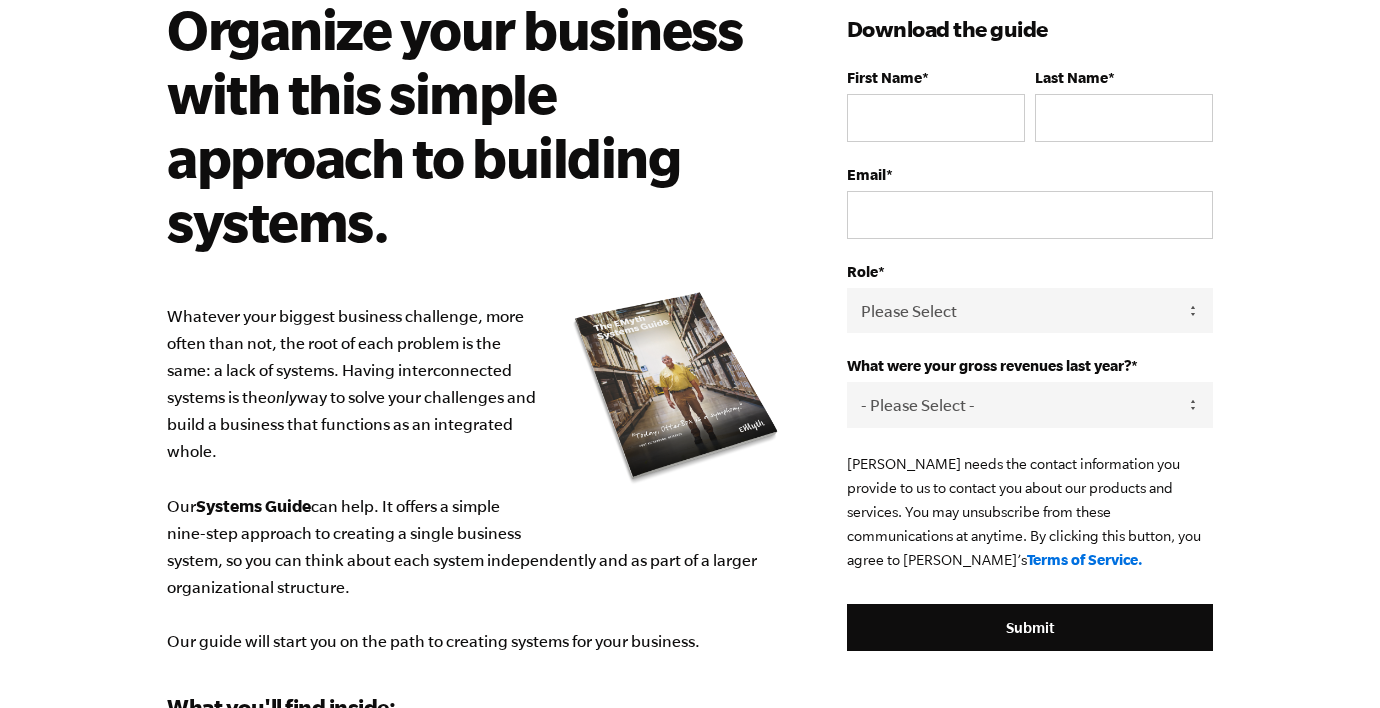 scroll, scrollTop: 677, scrollLeft: 0, axis: vertical 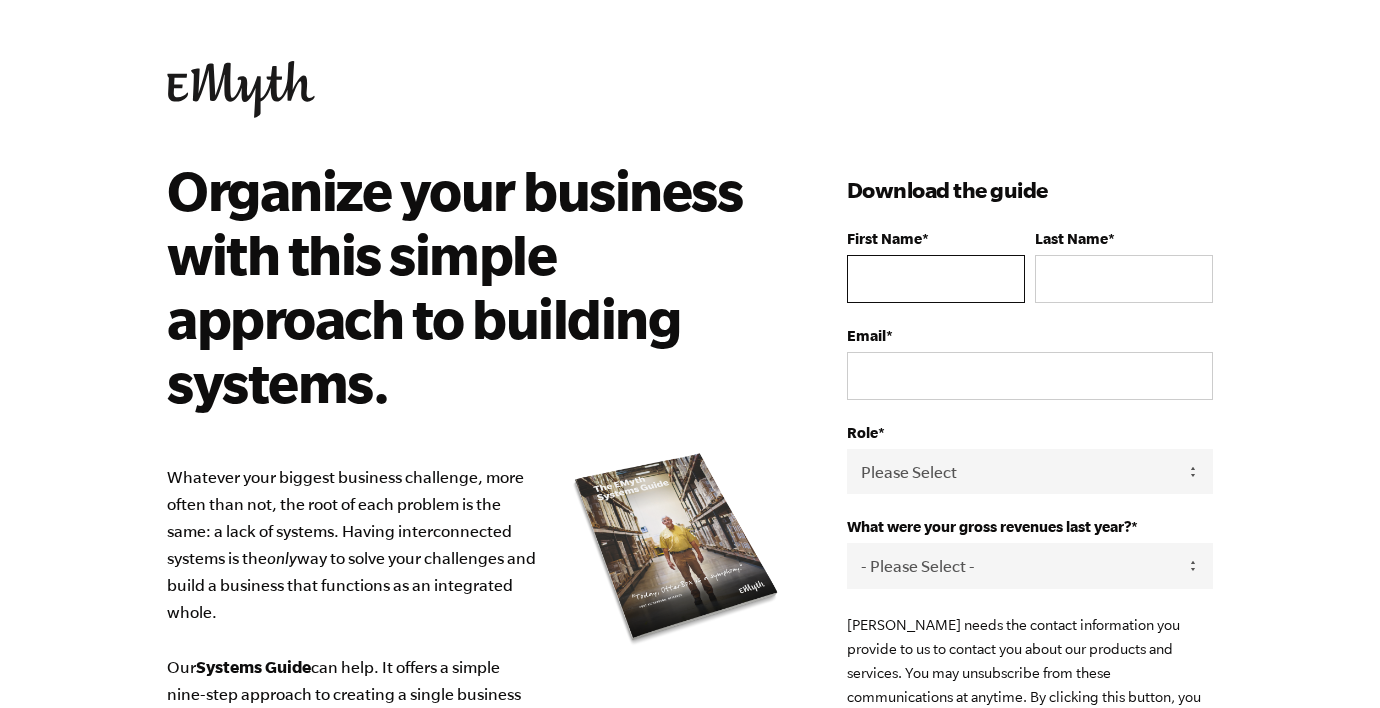 click on "First Name *" at bounding box center (936, 279) 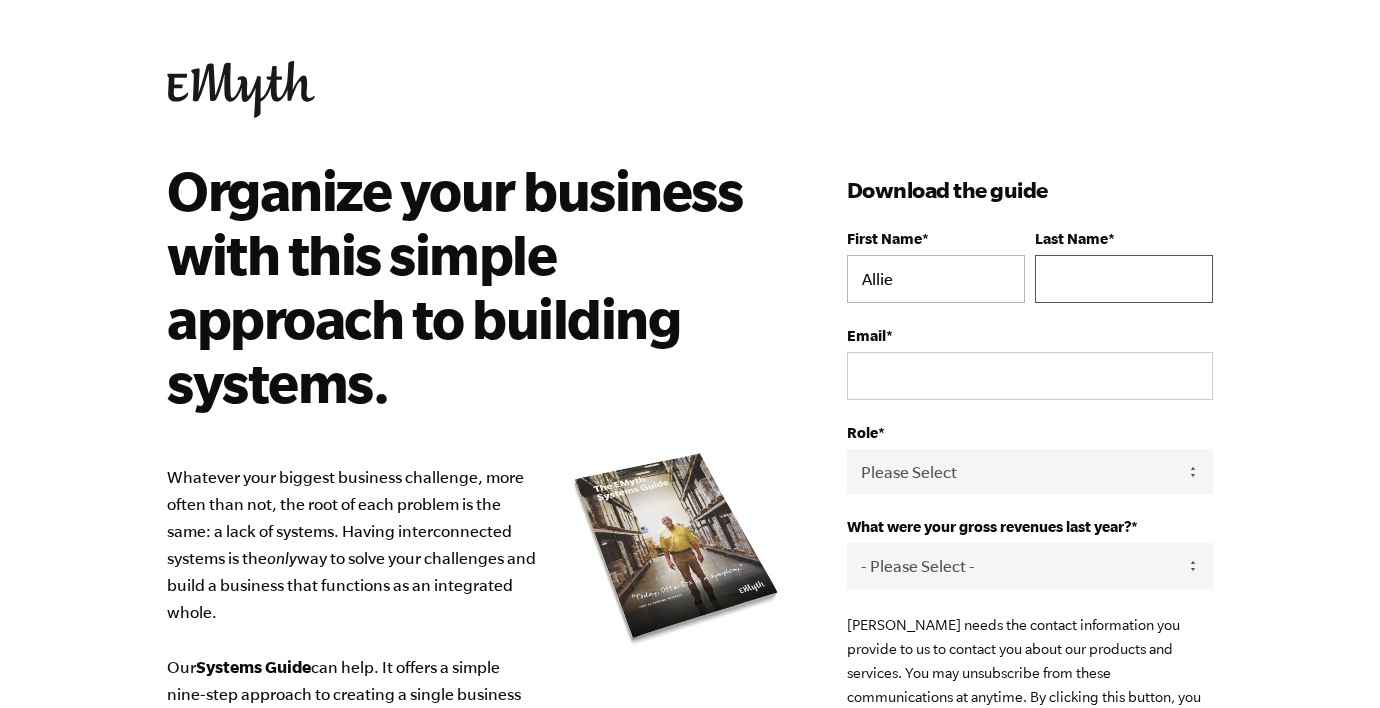 type on "Cowan" 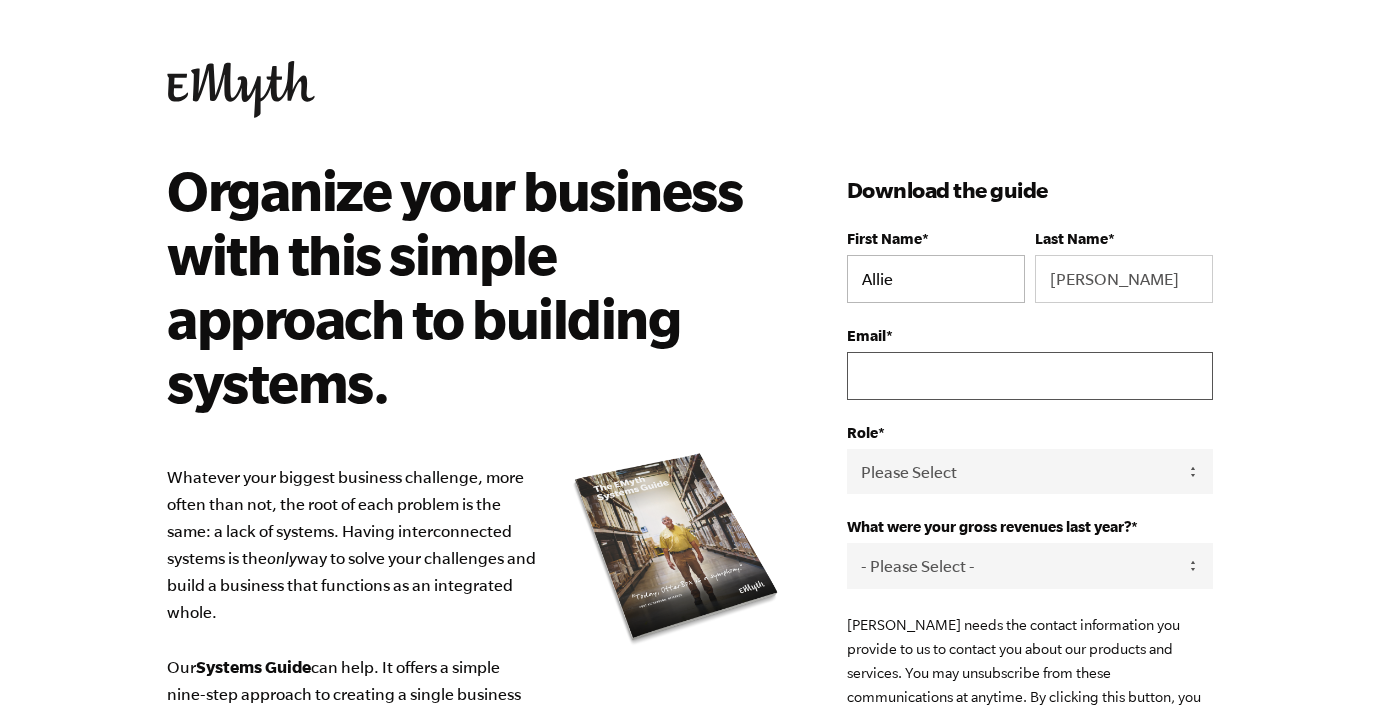 type on "info@thekitchenandcabinetco.co.nz" 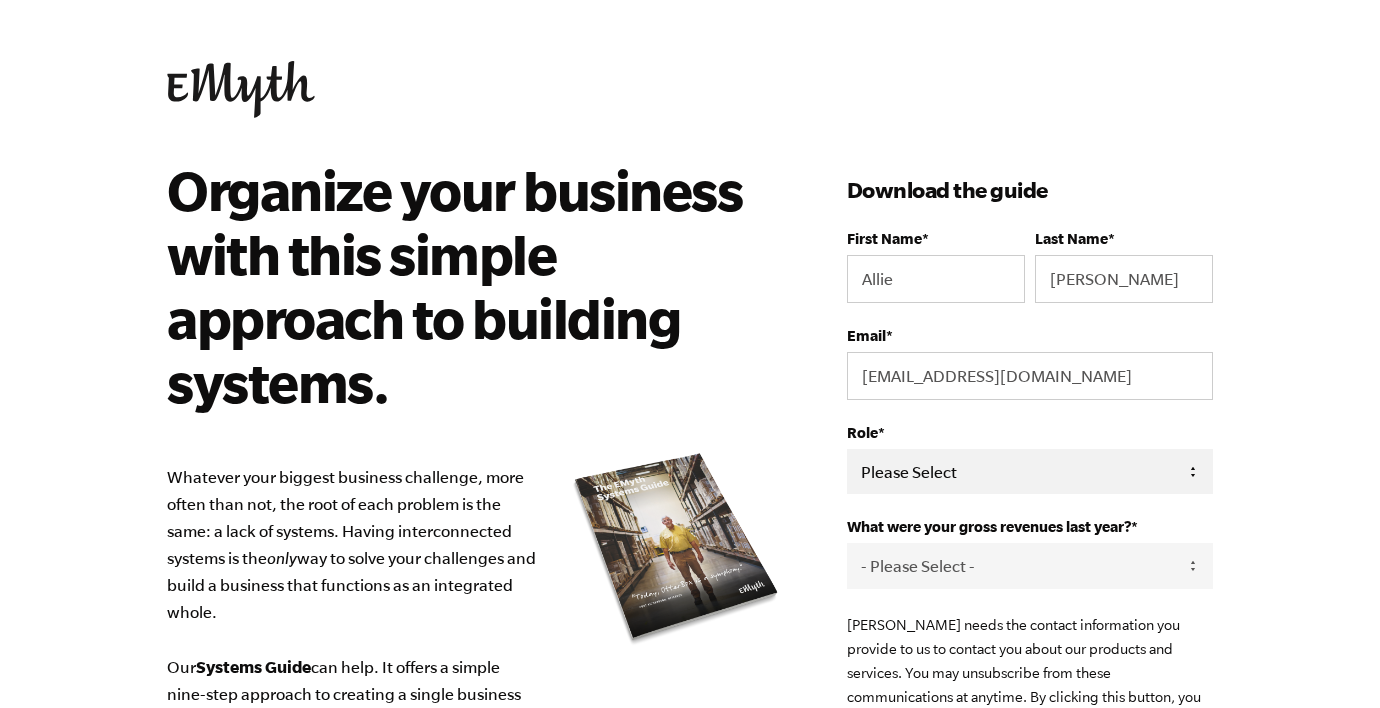click on "Please Select Owner Partner / Co-Owner Executive Employee / Other" at bounding box center (1030, 471) 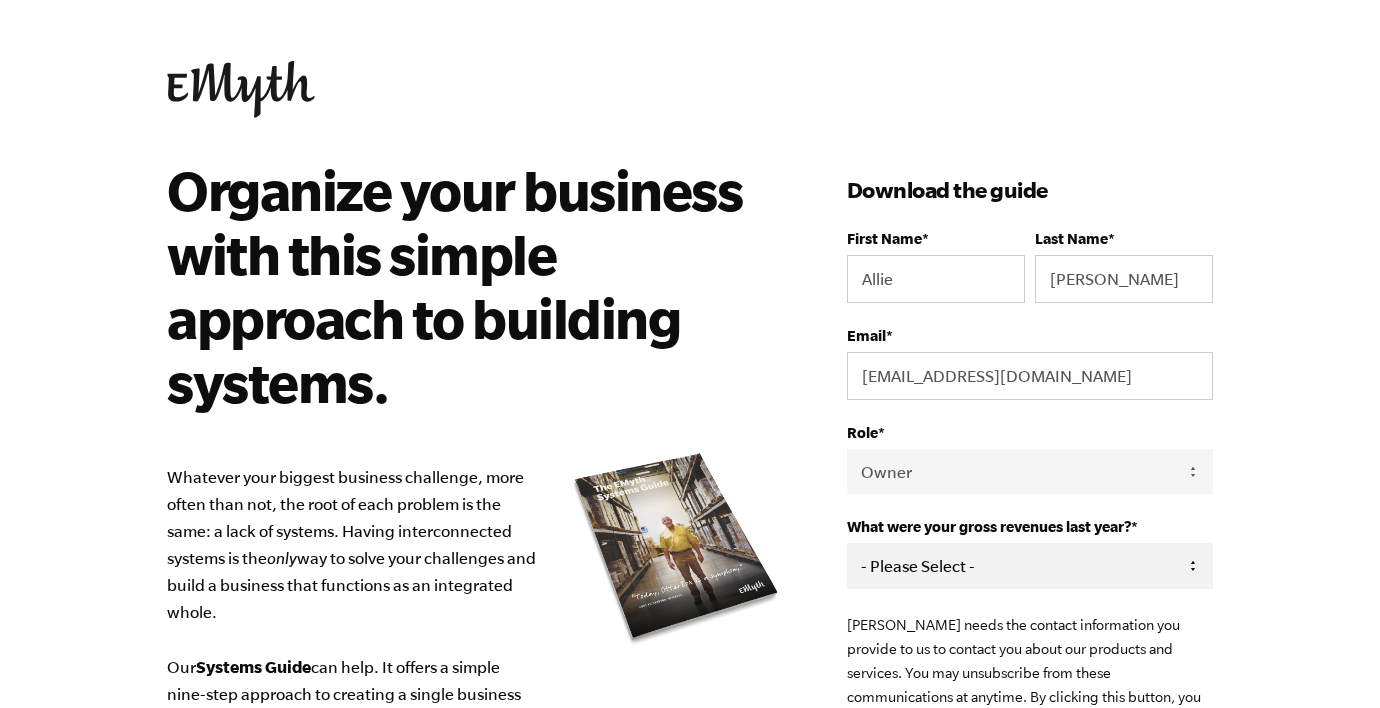 click on "- Please Select - 0-75K 76-150K 151-275K 276-500K 501-750K 751-1M 1-2.5M 2.5-5M 5-10M 10M+" at bounding box center [1030, 565] 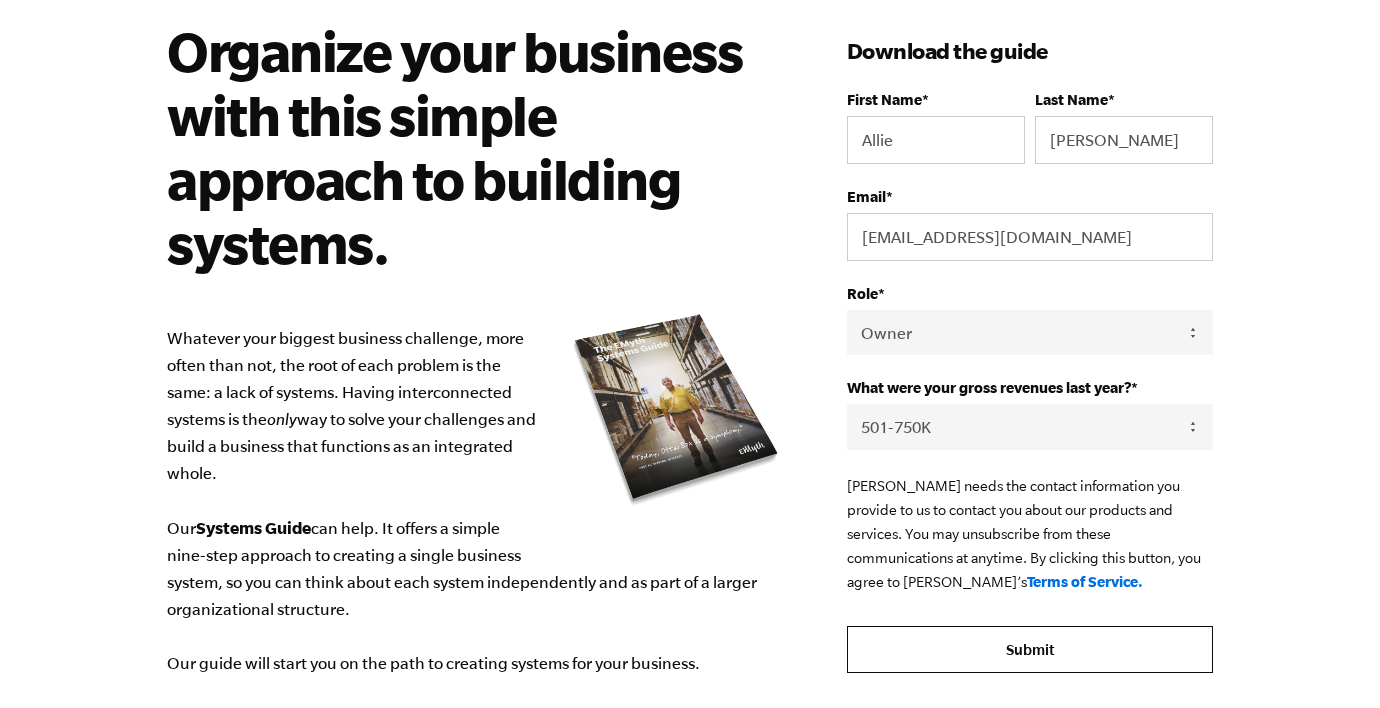 scroll, scrollTop: 143, scrollLeft: 0, axis: vertical 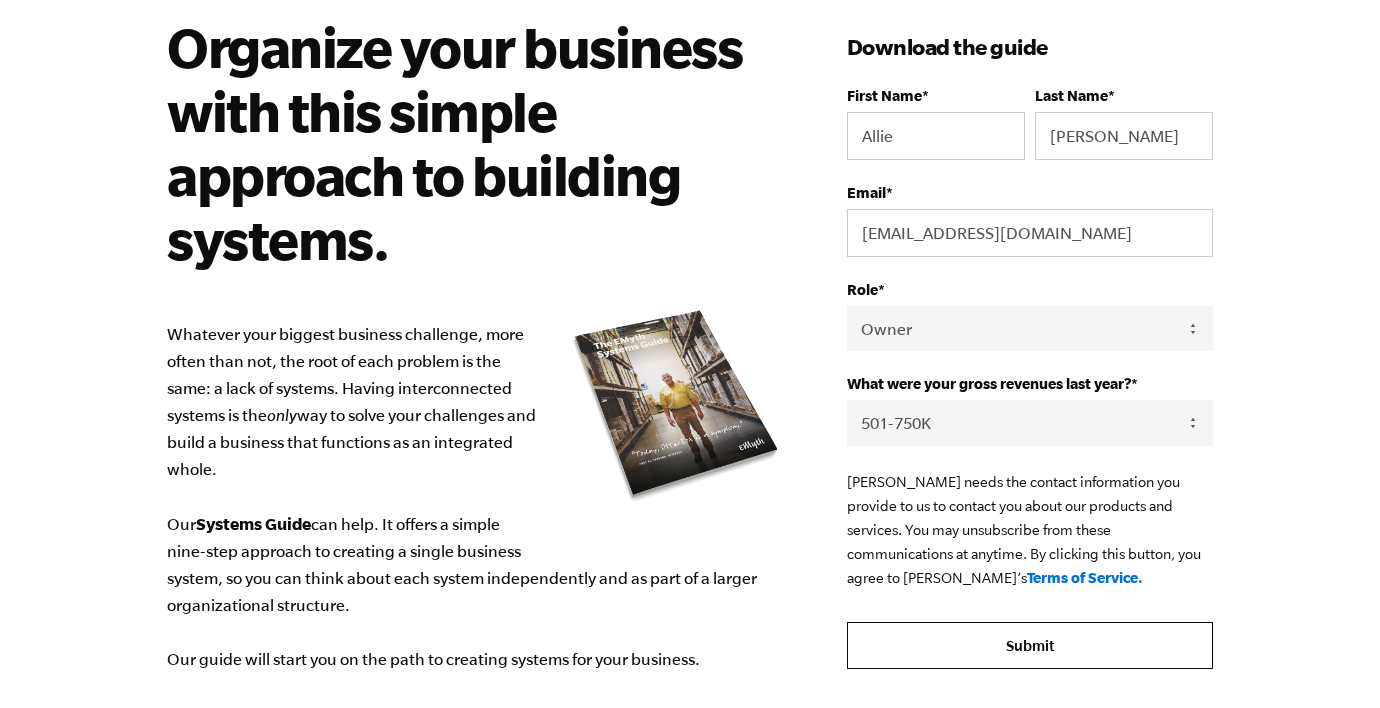click on "Submit" at bounding box center [1030, 646] 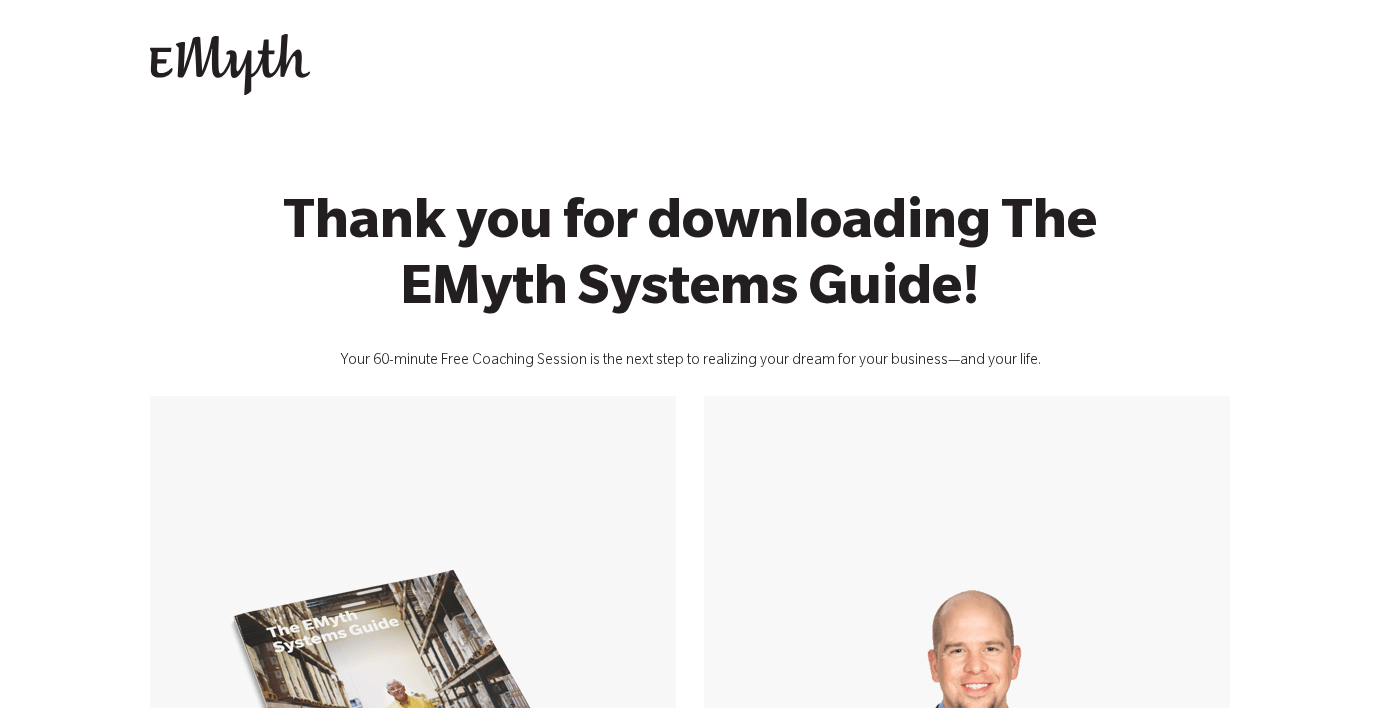 scroll, scrollTop: 0, scrollLeft: 0, axis: both 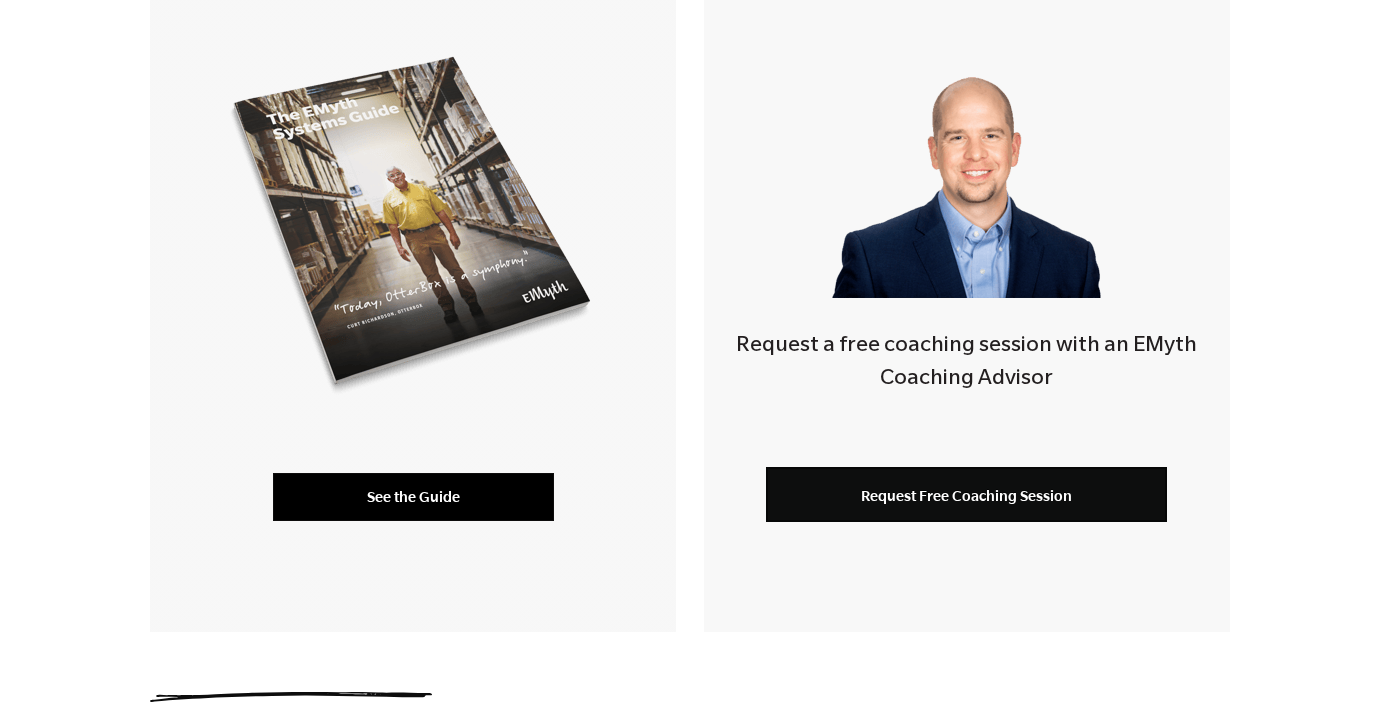 click on "See the Guide" at bounding box center (413, 497) 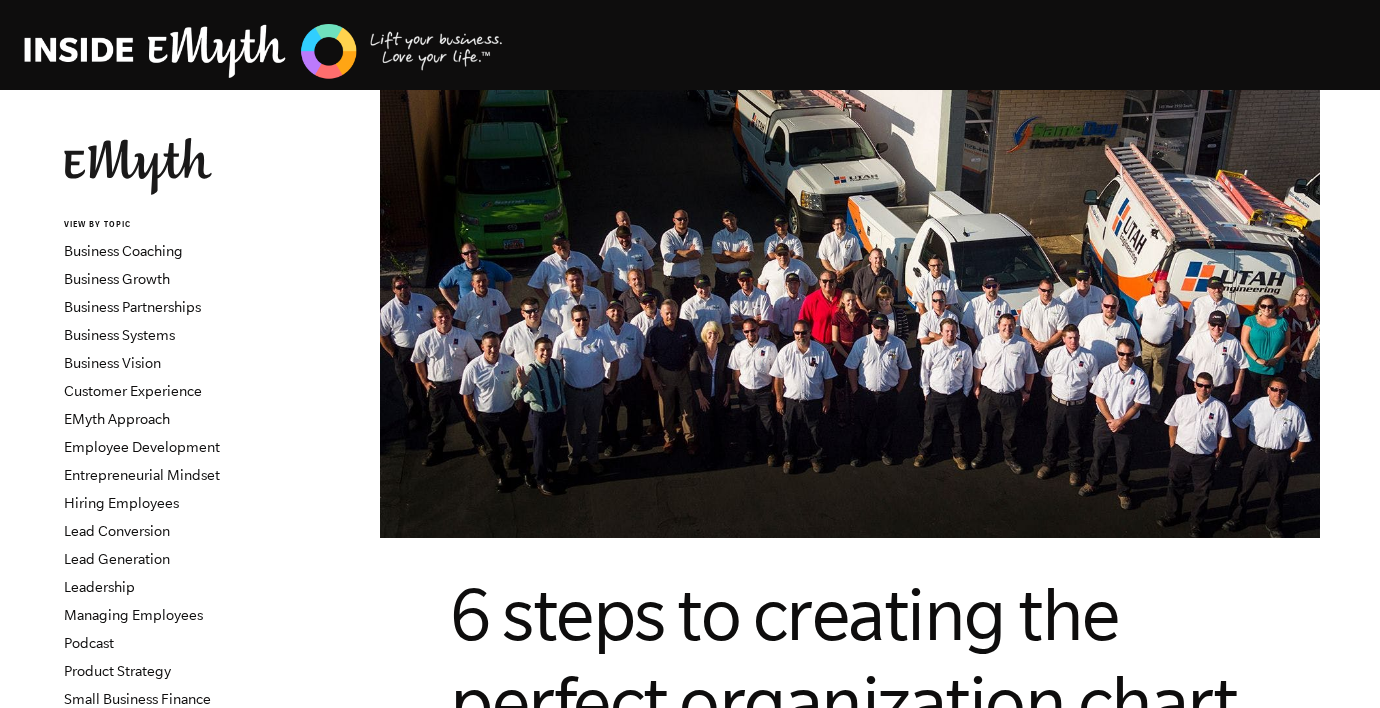 scroll, scrollTop: 545, scrollLeft: 0, axis: vertical 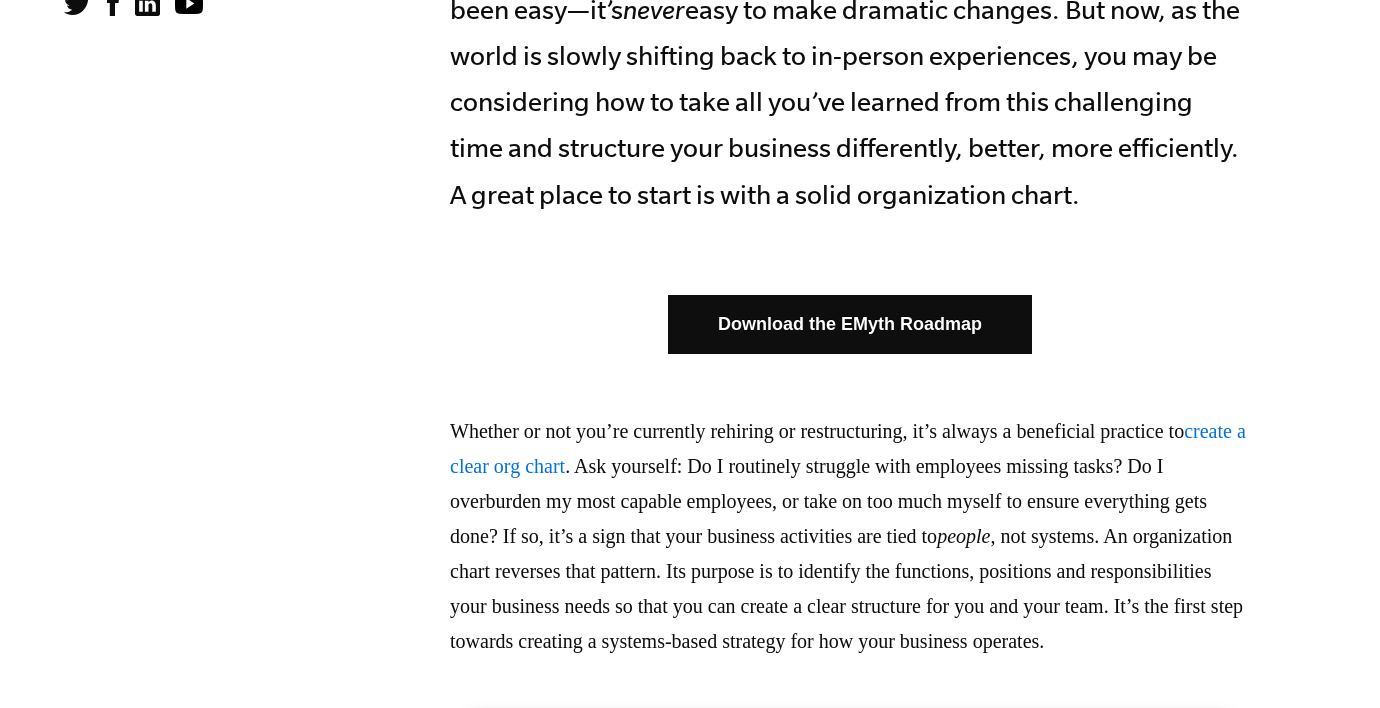 click on "Download the EMyth Roadmap" at bounding box center [850, 324] 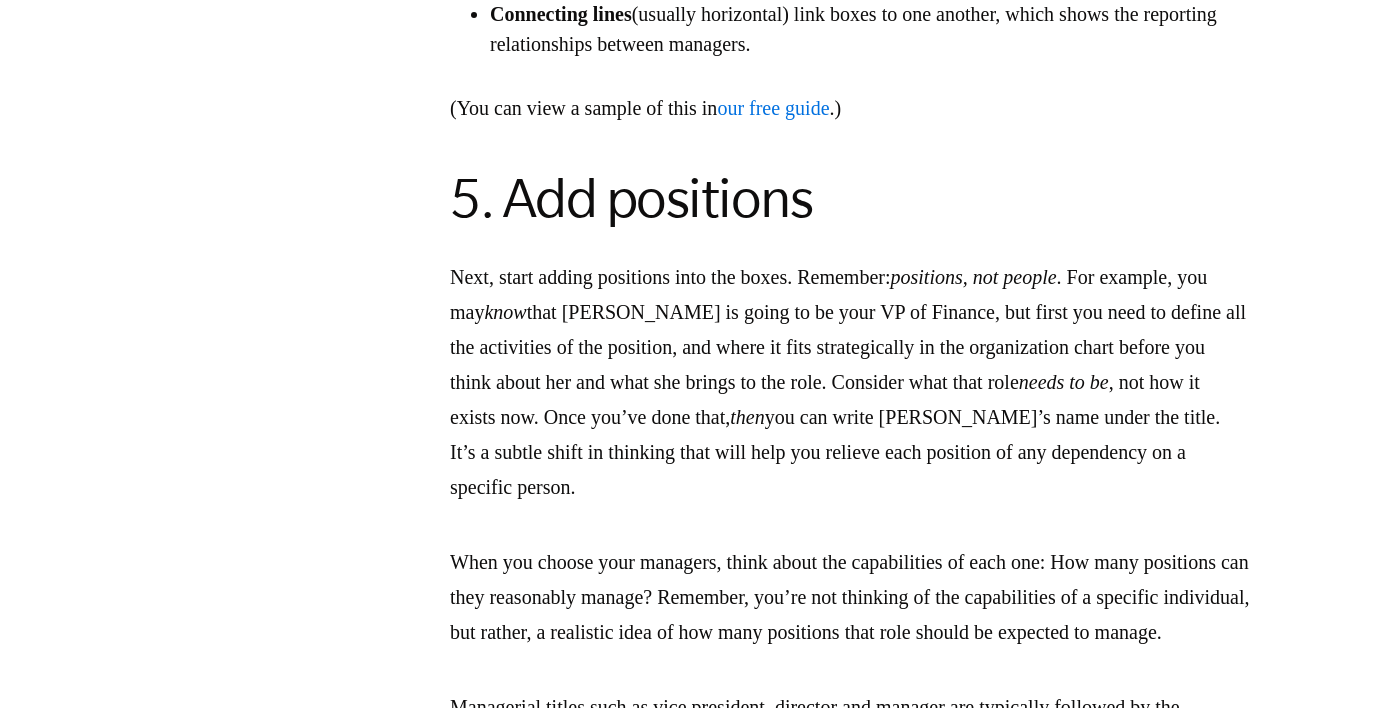 scroll, scrollTop: 4887, scrollLeft: 0, axis: vertical 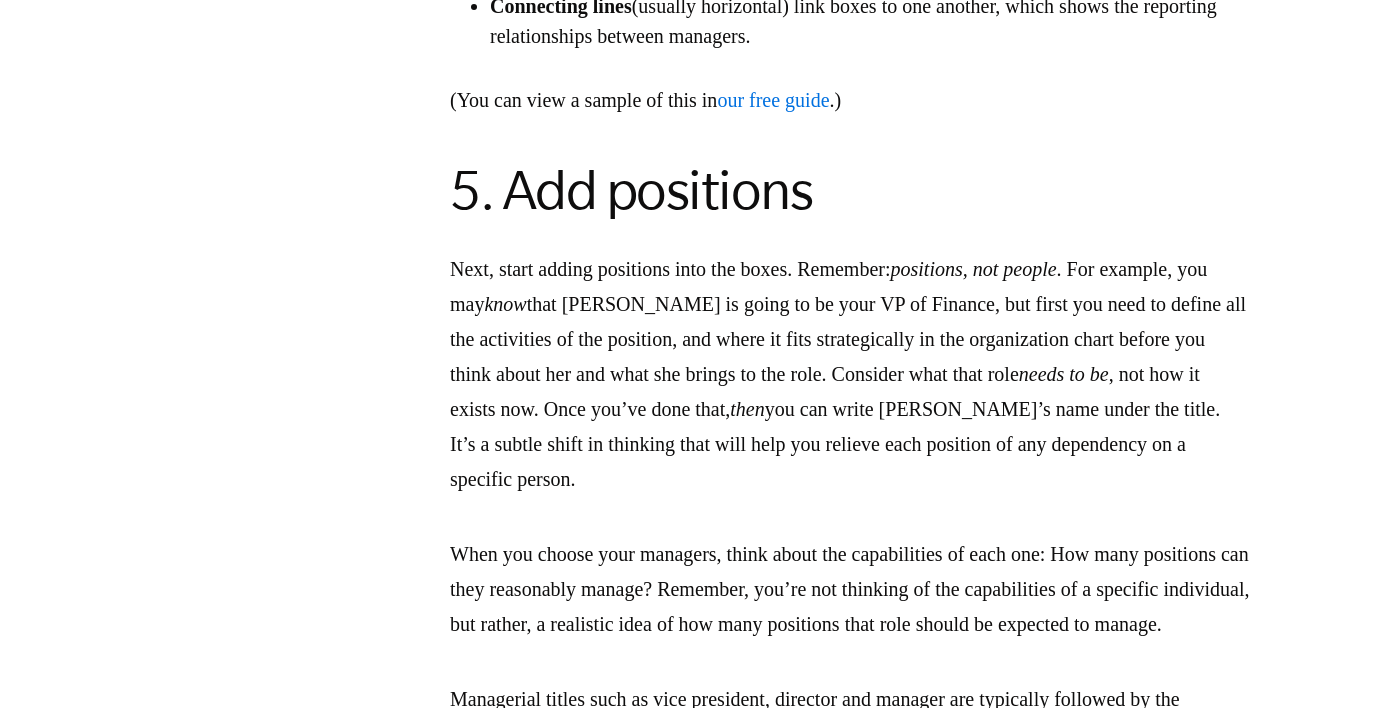 click on "our free guide" at bounding box center (773, 100) 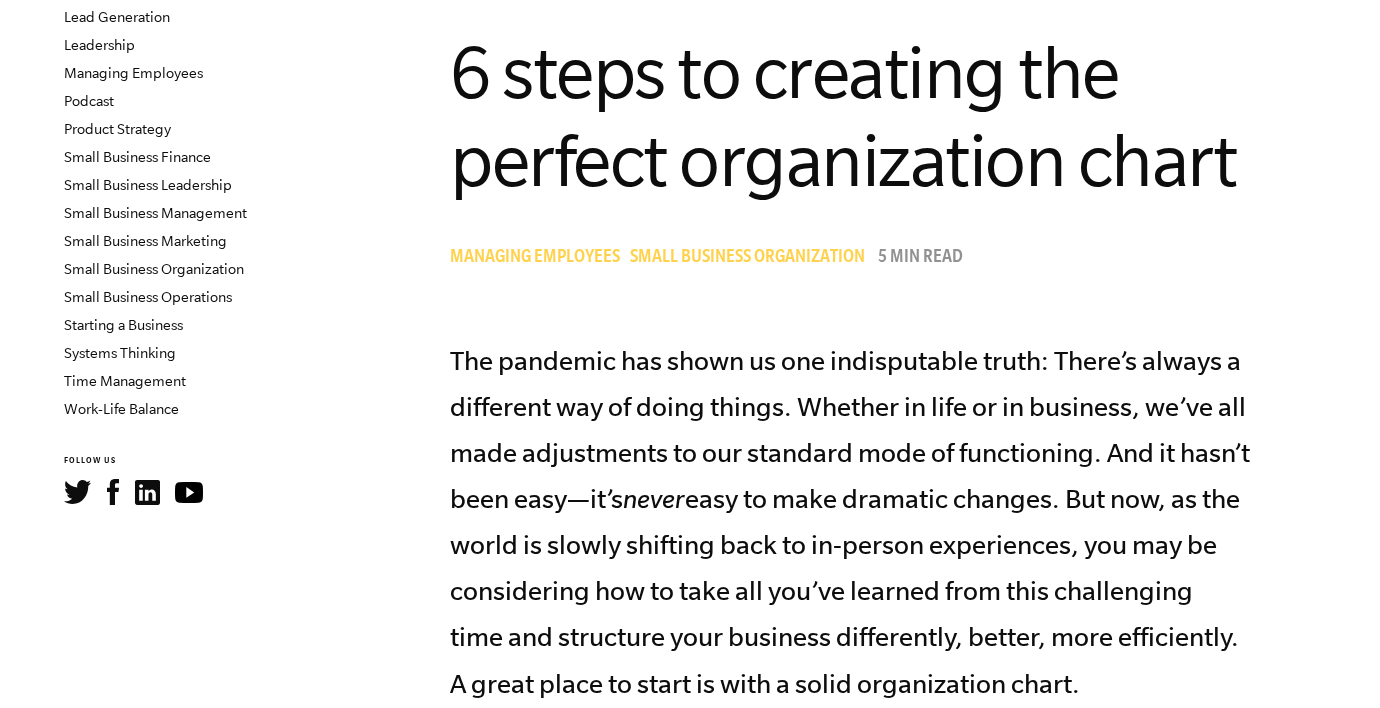 scroll, scrollTop: 0, scrollLeft: 0, axis: both 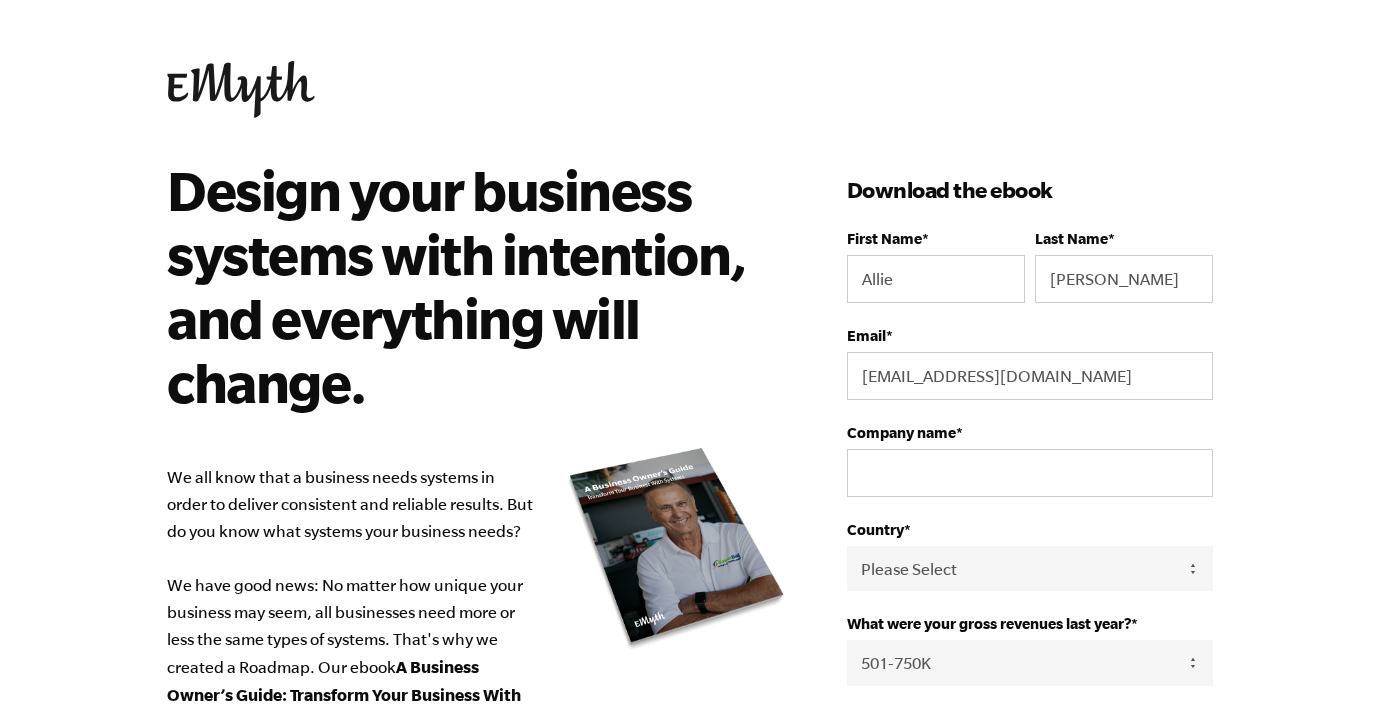 select on "501-750K" 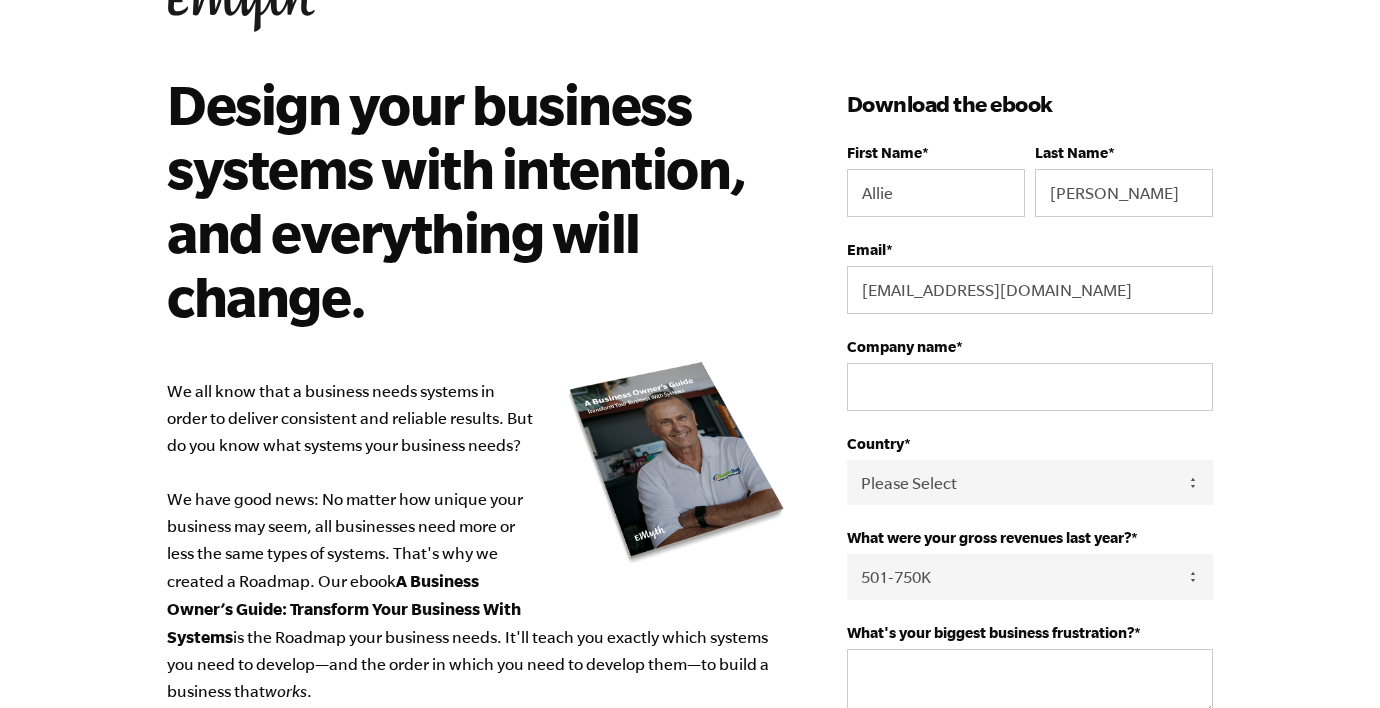 scroll, scrollTop: 94, scrollLeft: 0, axis: vertical 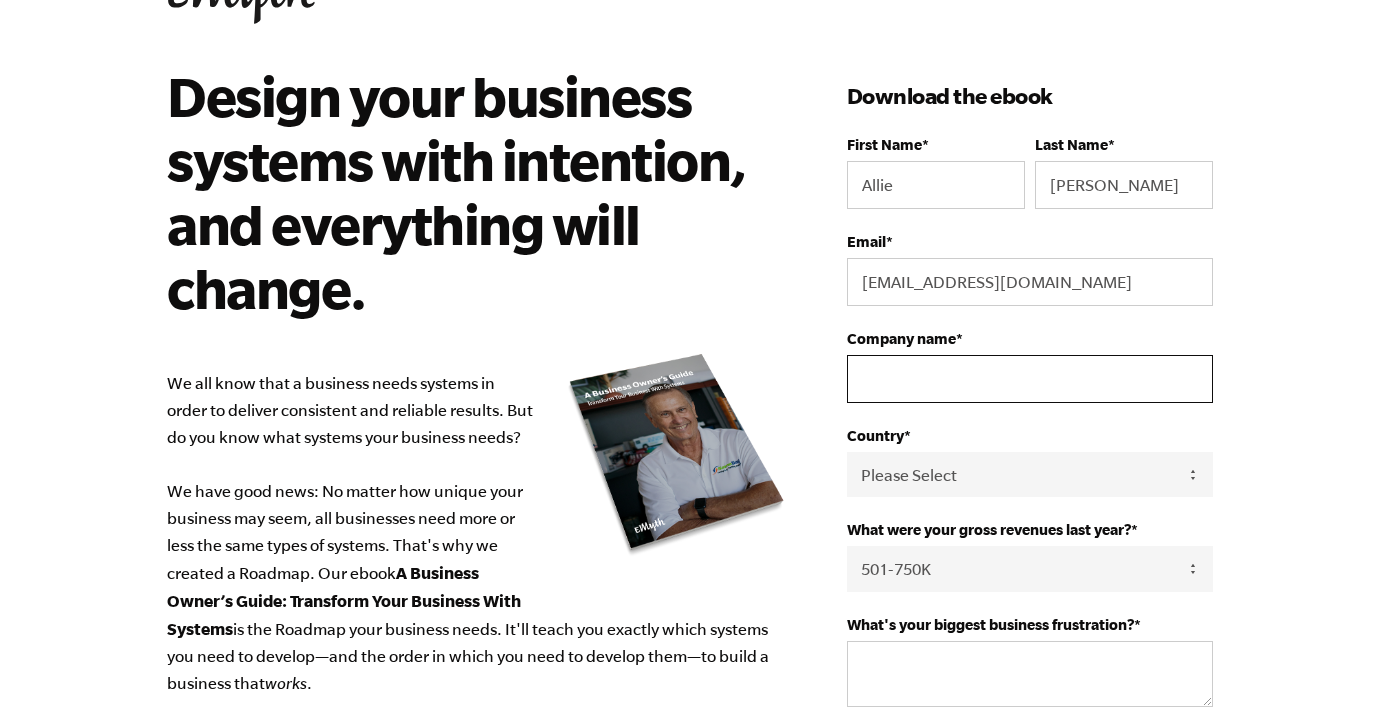 click on "Company name *" at bounding box center [1030, 379] 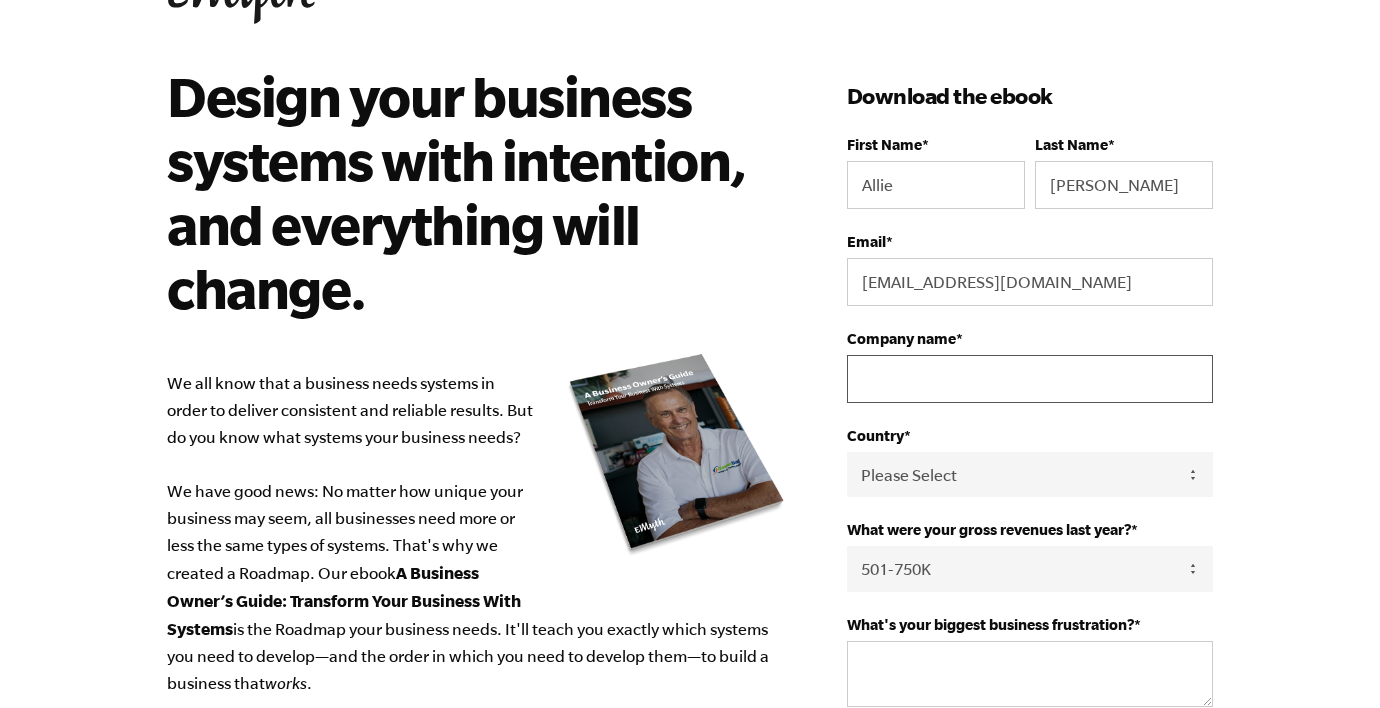 type on "The Kitchen and Cabinet Co." 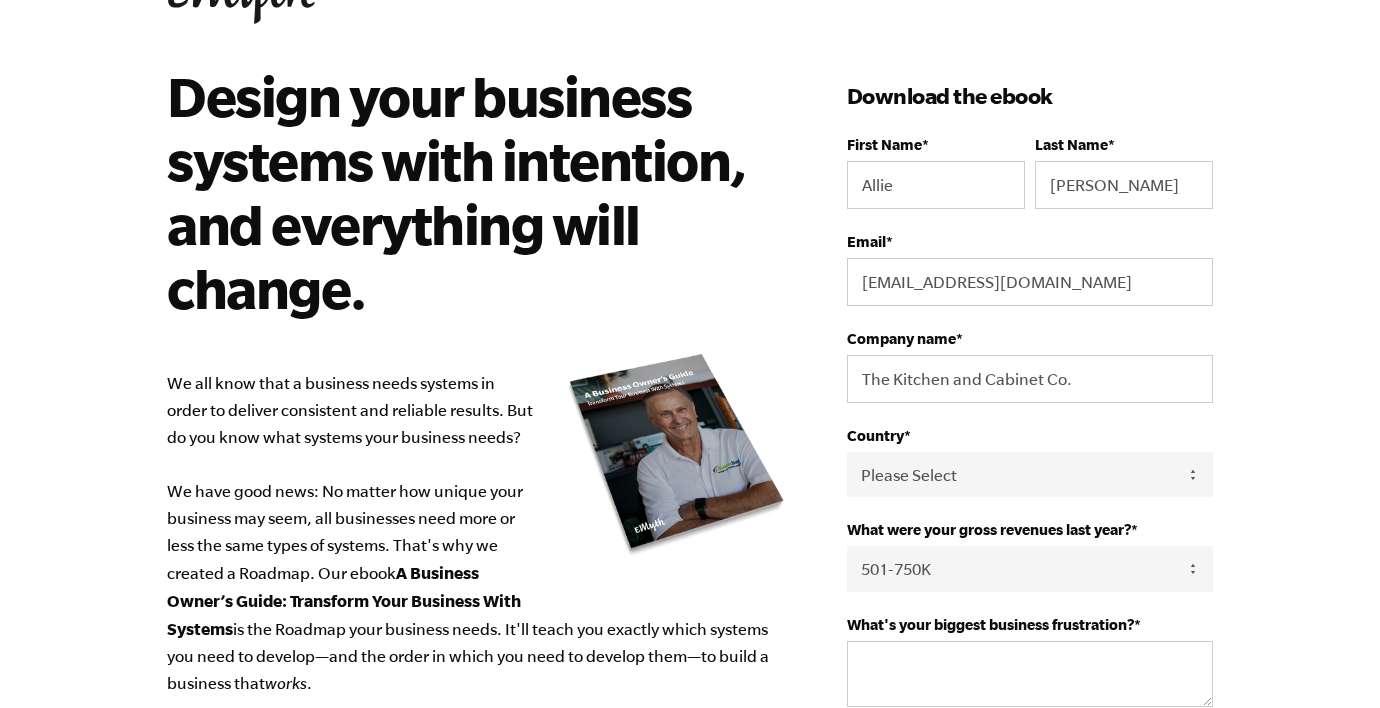select on "New Zealand" 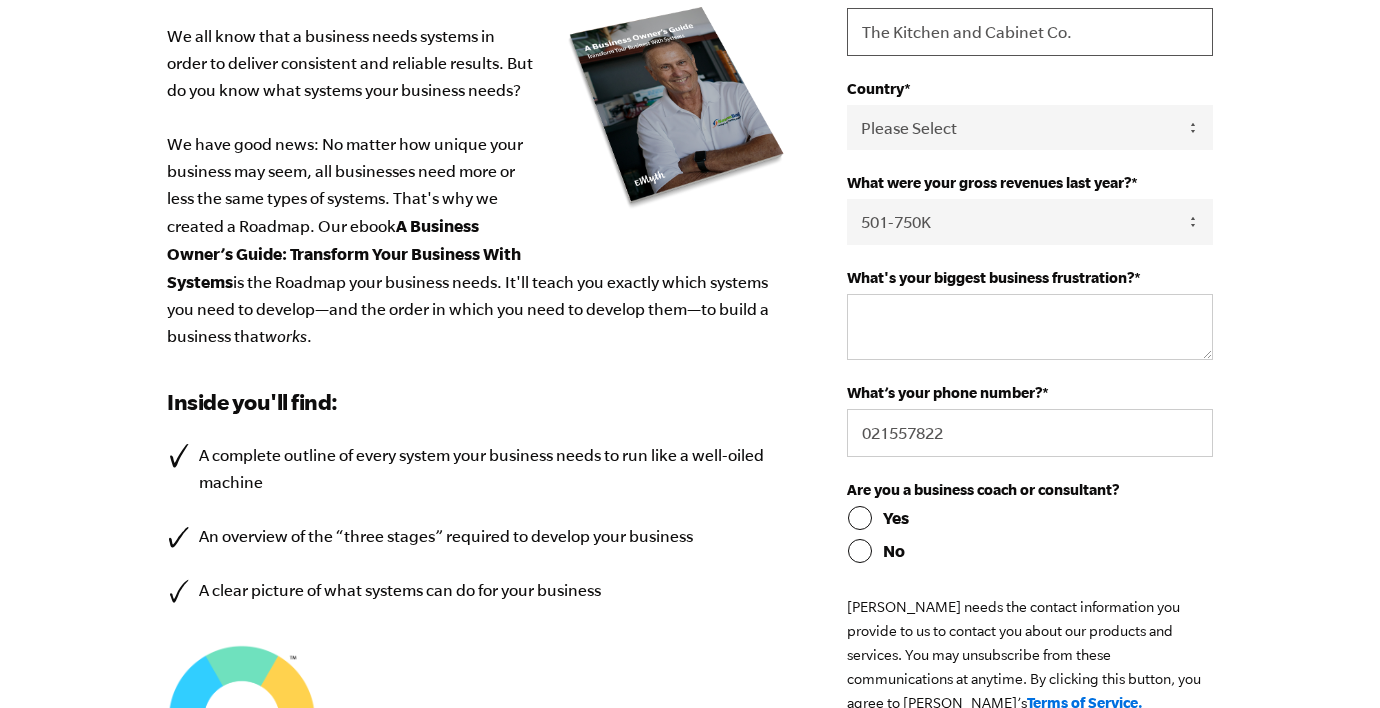 scroll, scrollTop: 446, scrollLeft: 0, axis: vertical 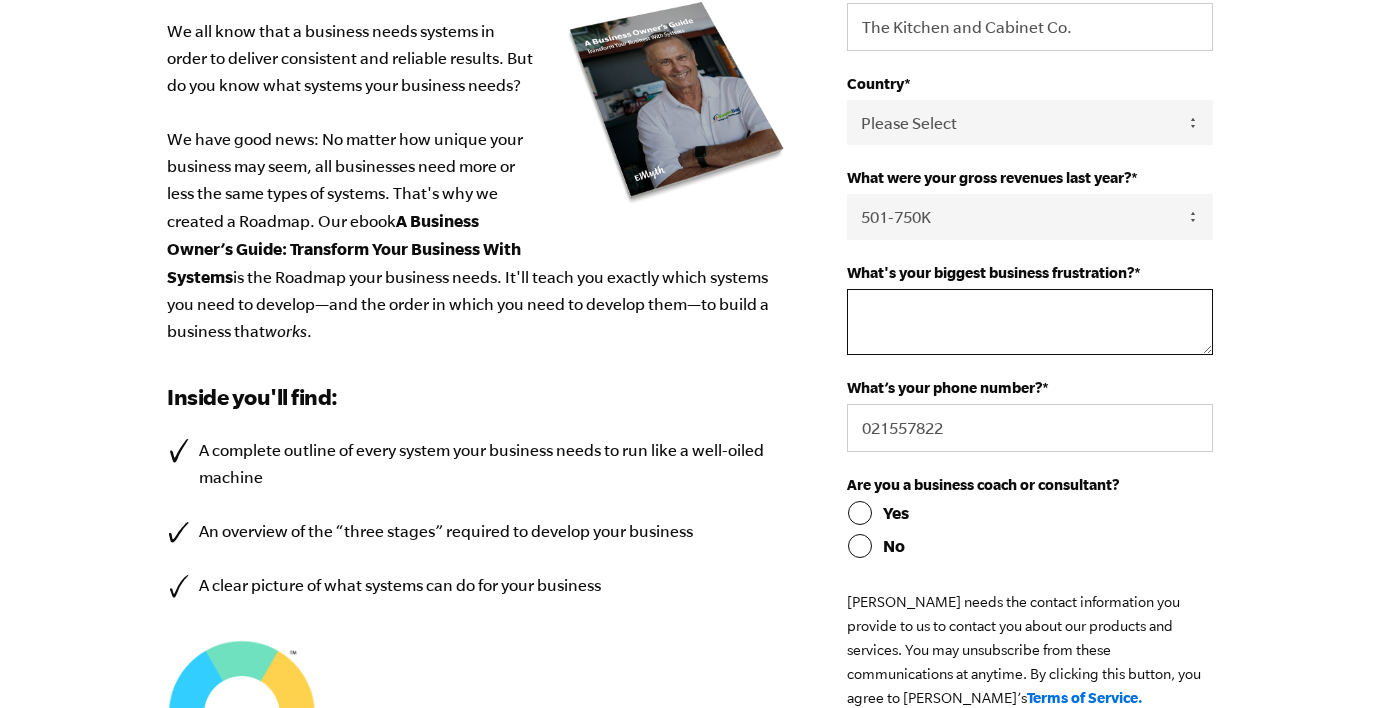 click on "What's your biggest business frustration? *" at bounding box center [1030, 322] 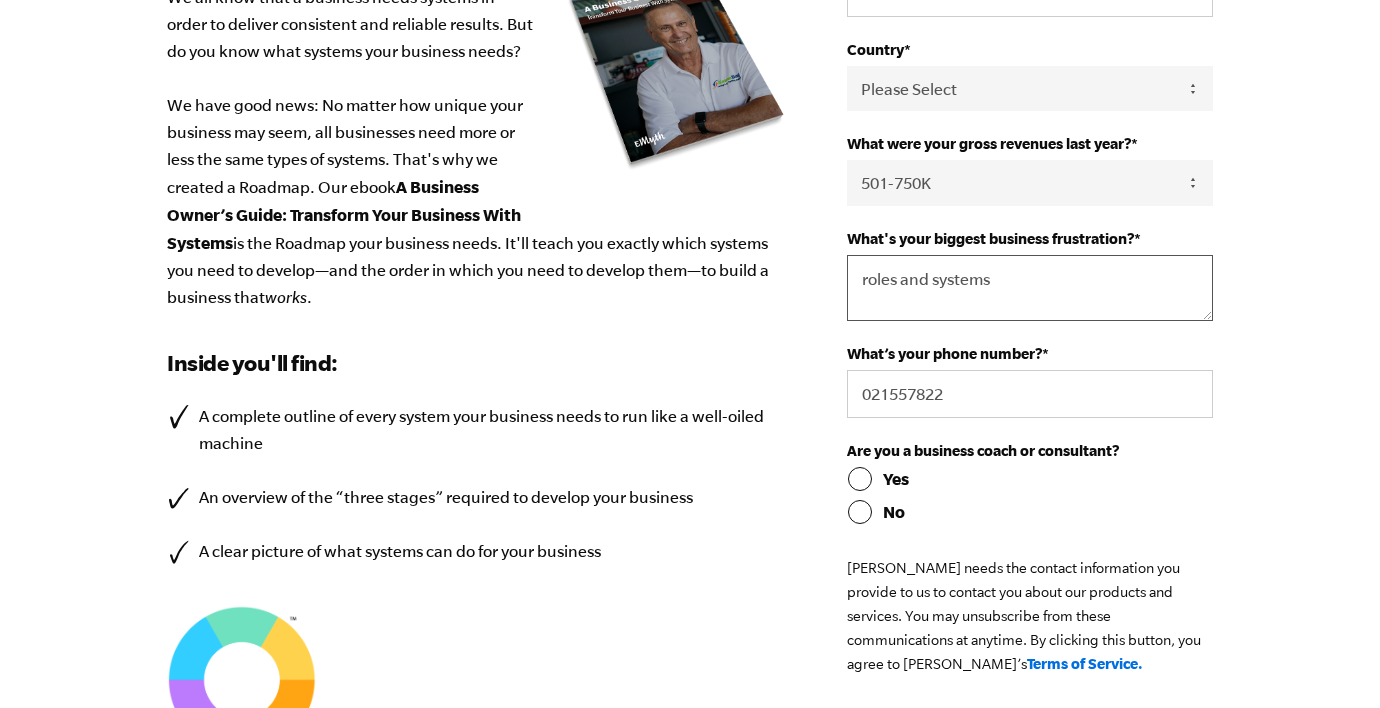 scroll, scrollTop: 482, scrollLeft: 0, axis: vertical 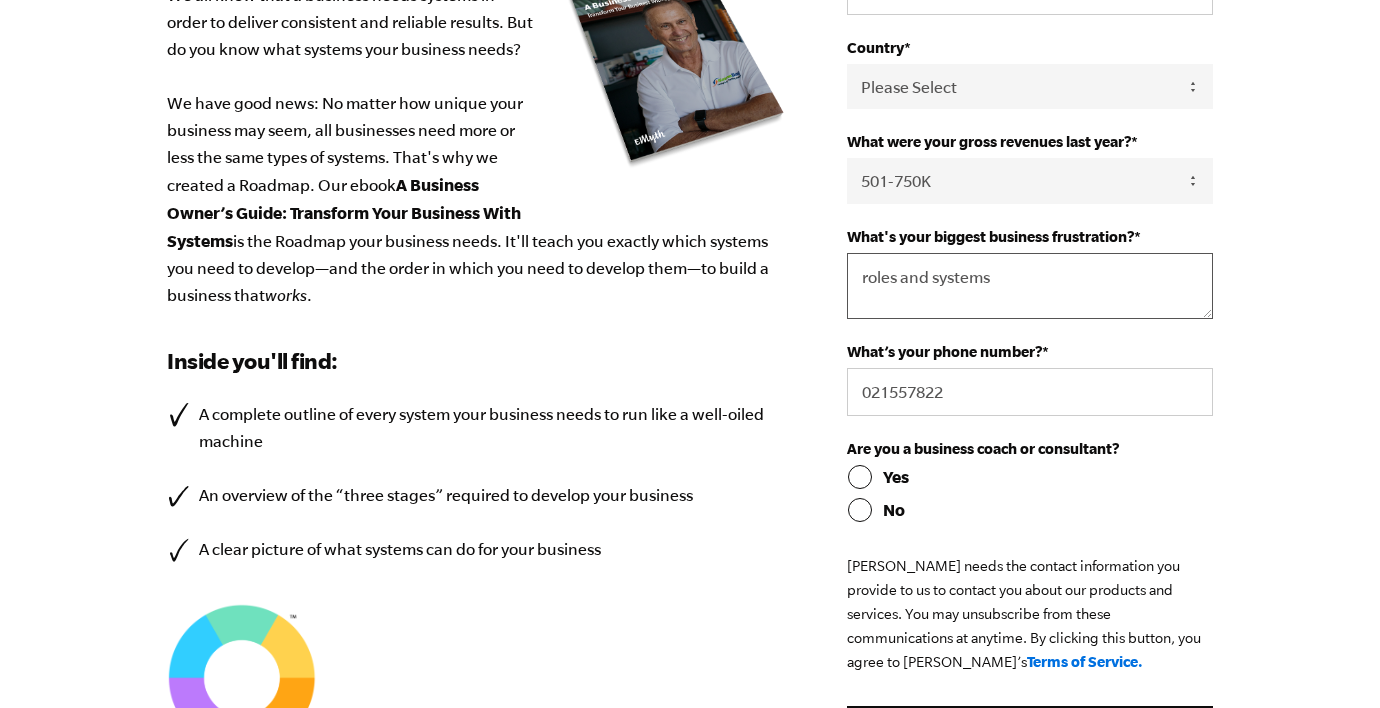 type on "roles and systems" 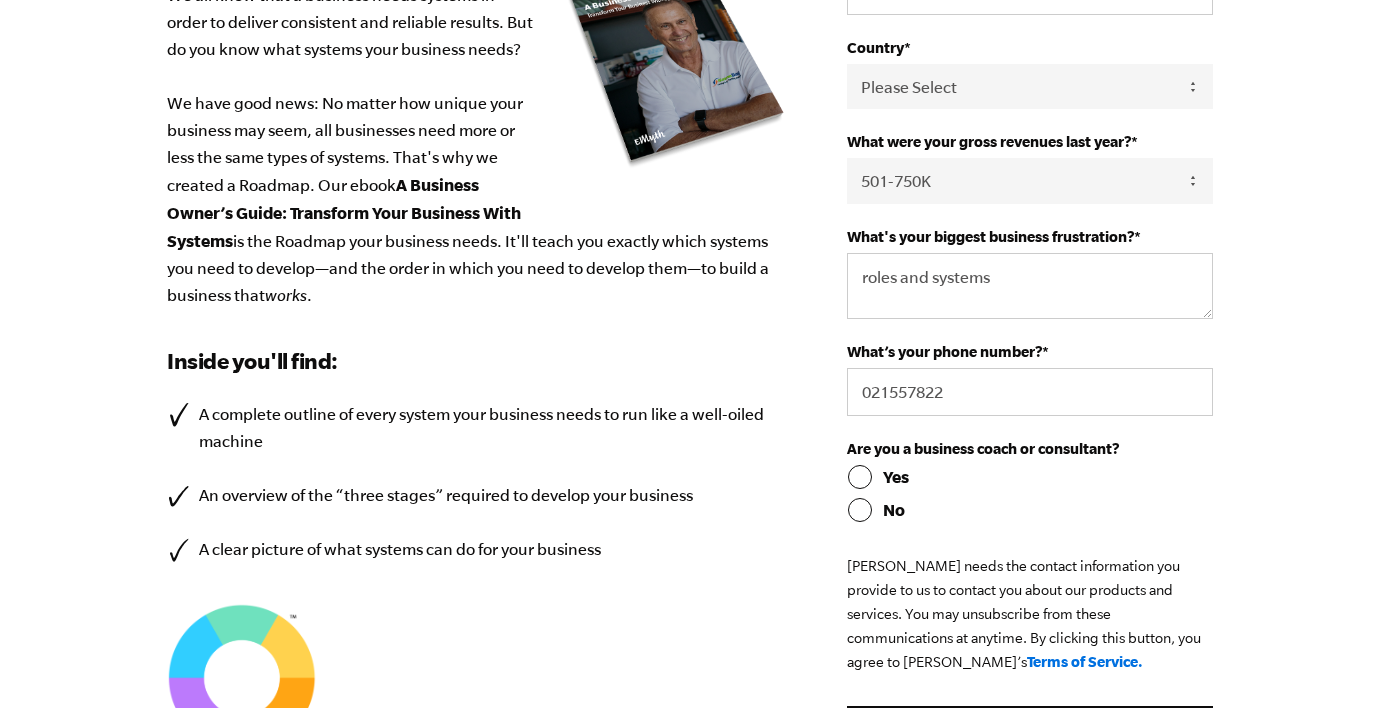 click on "No" at bounding box center (1030, 510) 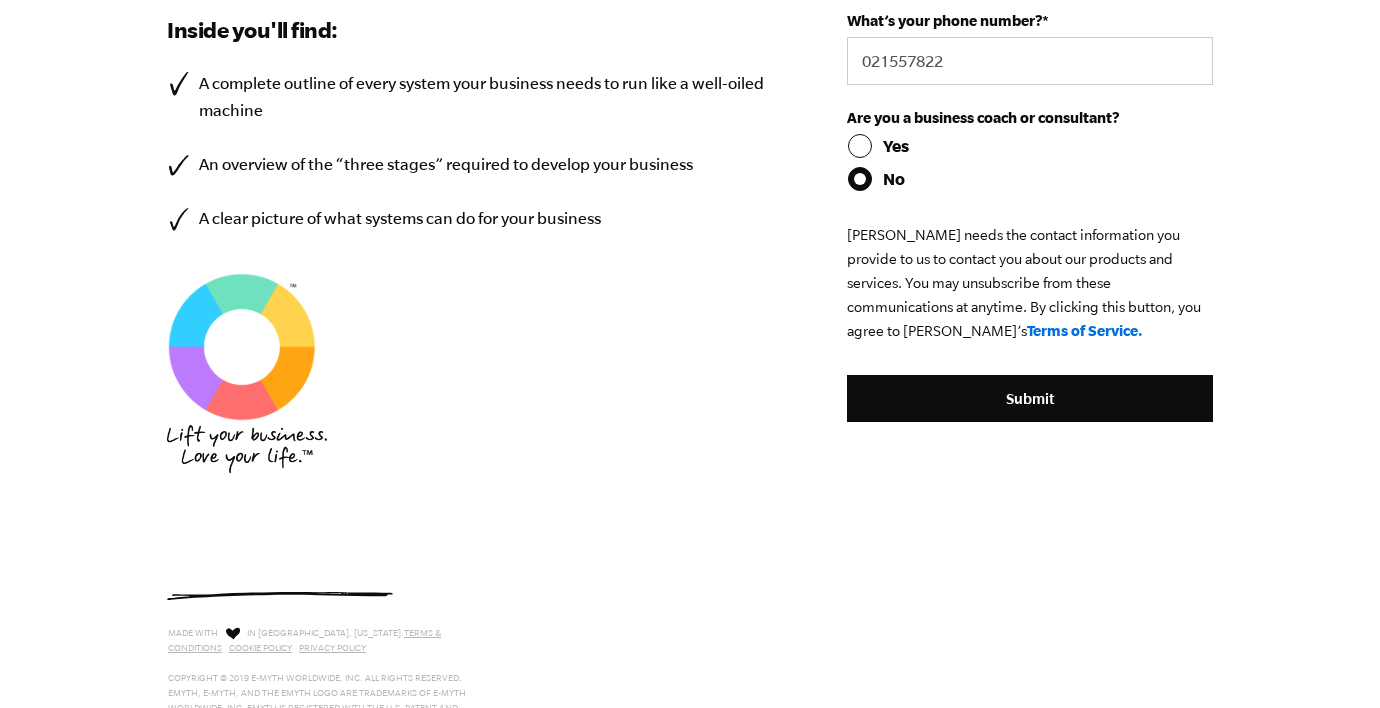 scroll, scrollTop: 814, scrollLeft: 0, axis: vertical 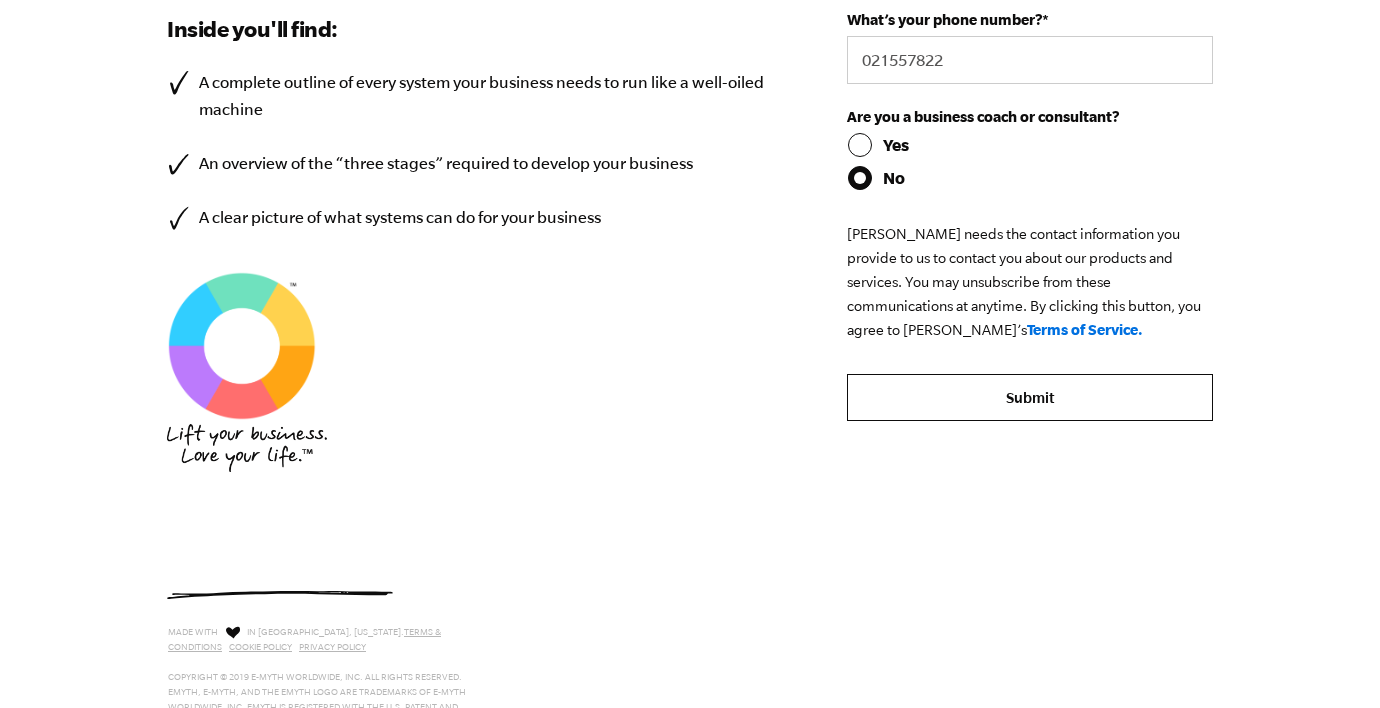 click on "Submit" at bounding box center (1030, 398) 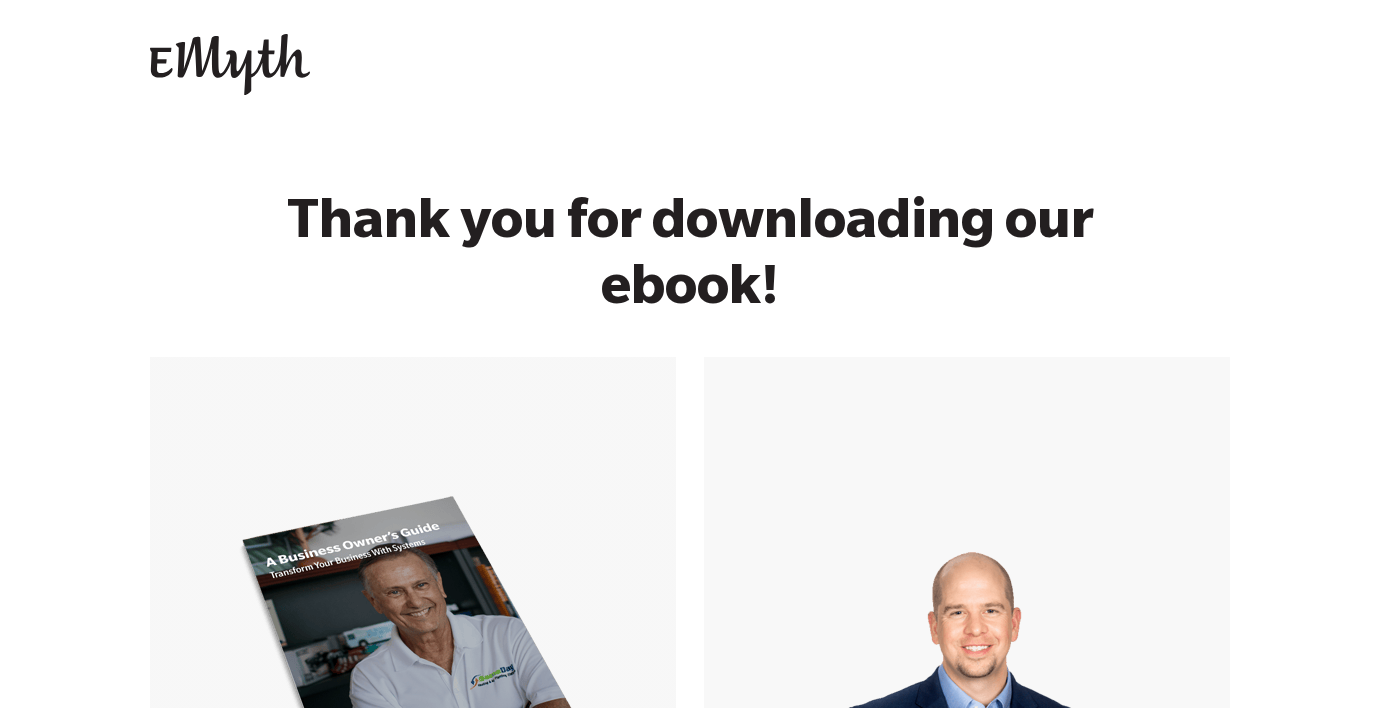 scroll, scrollTop: 0, scrollLeft: 0, axis: both 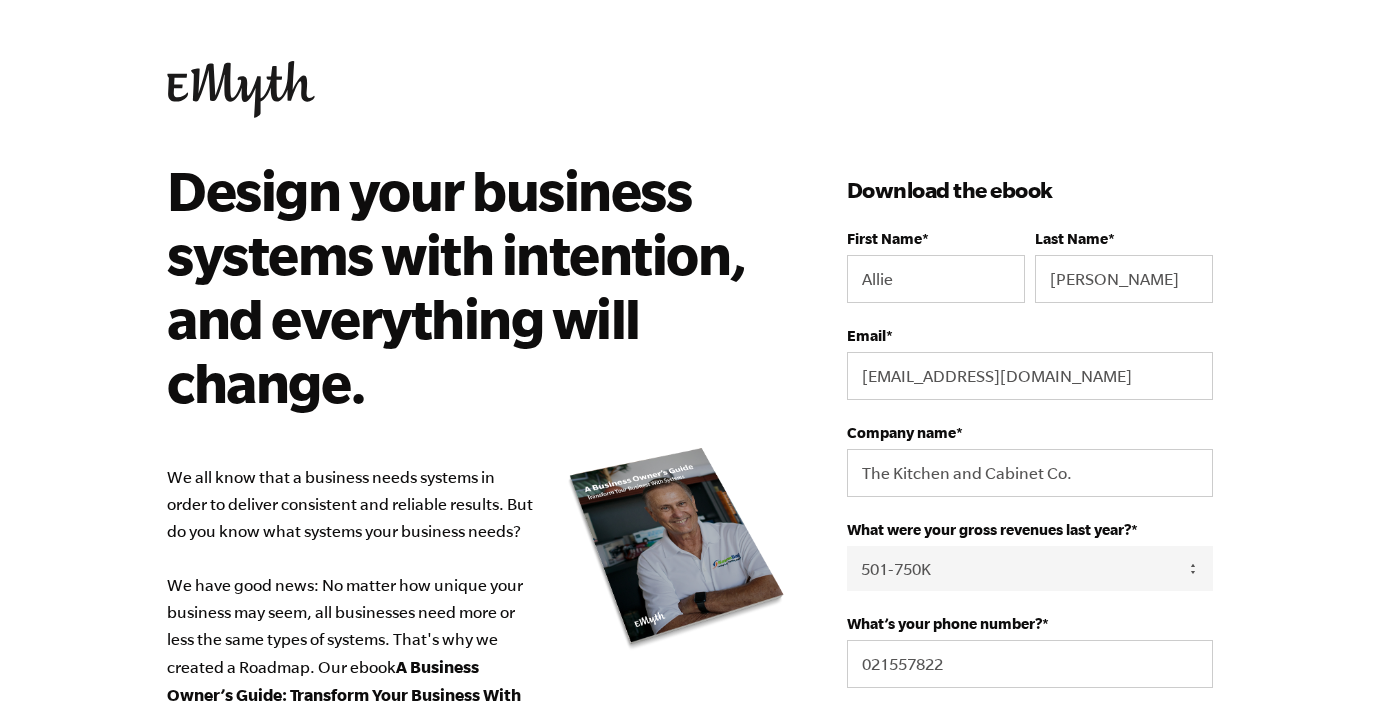 select on "501-750K" 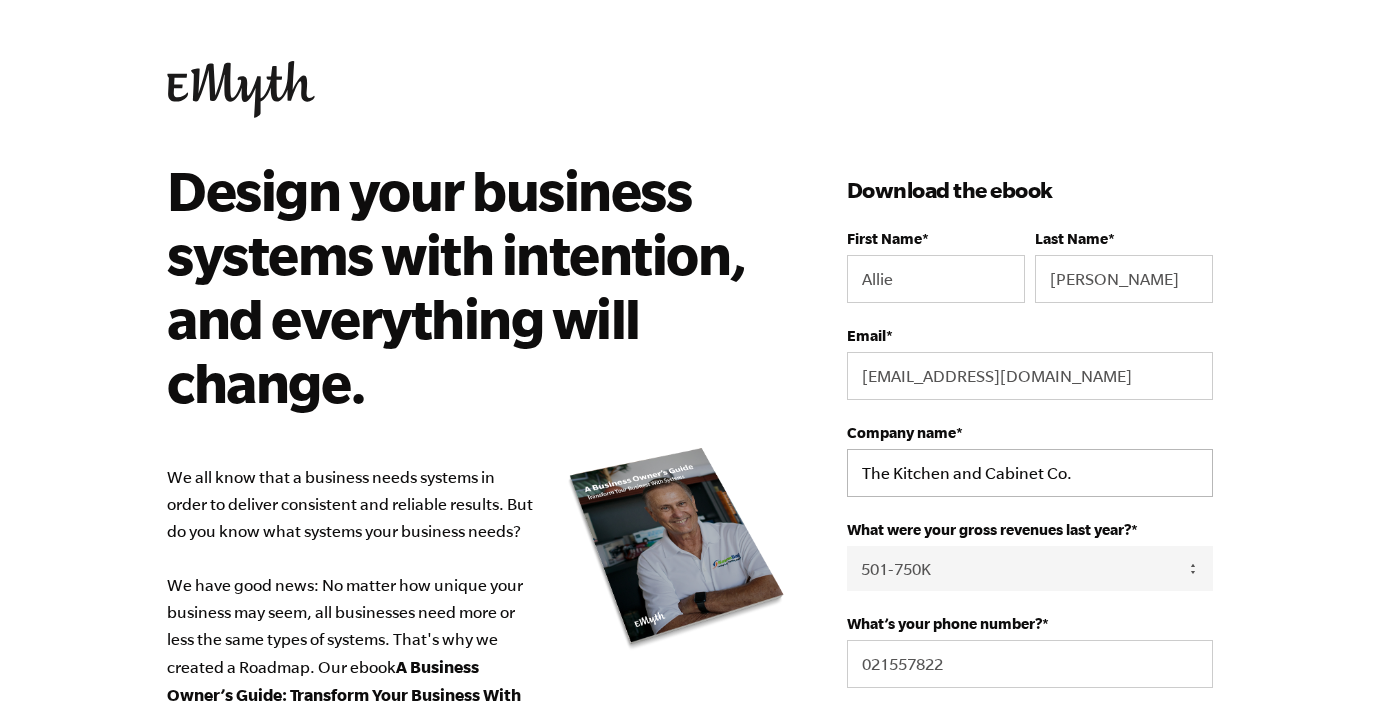 scroll, scrollTop: 169, scrollLeft: 0, axis: vertical 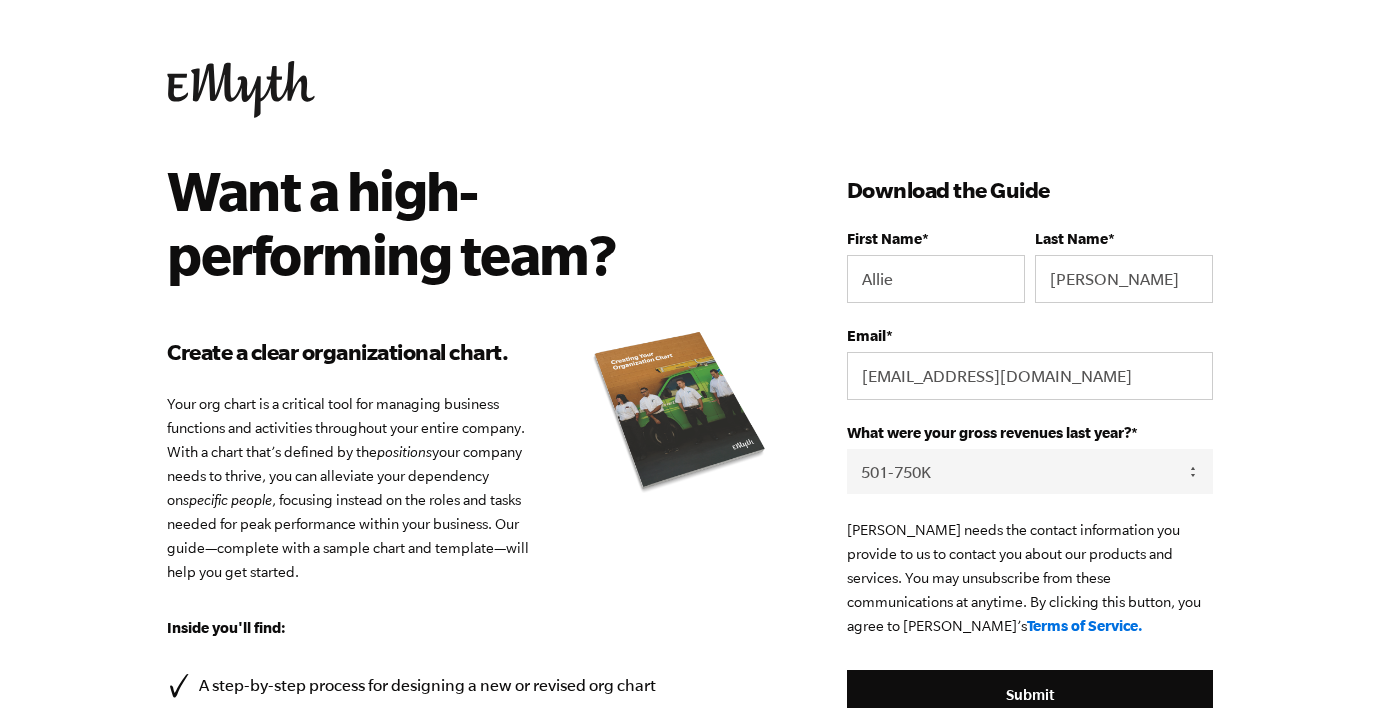 select on "501-750K" 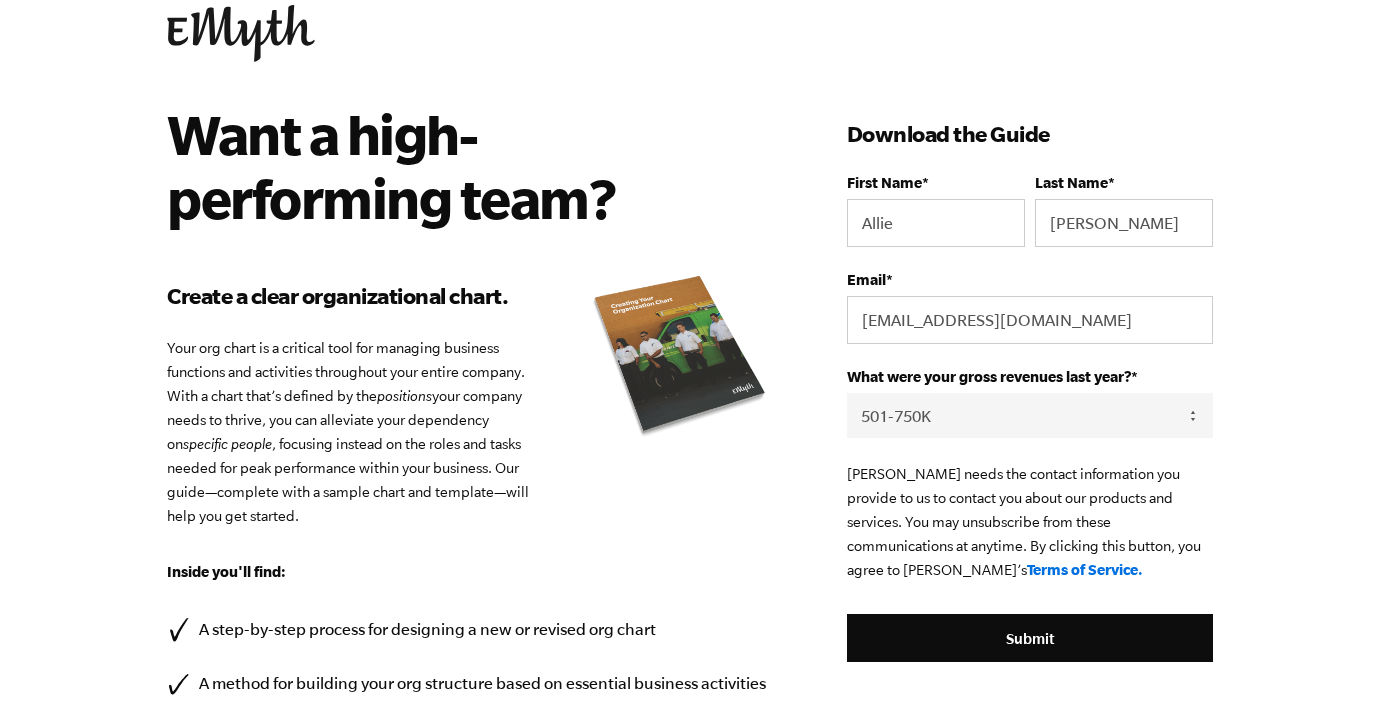 scroll, scrollTop: 85, scrollLeft: 0, axis: vertical 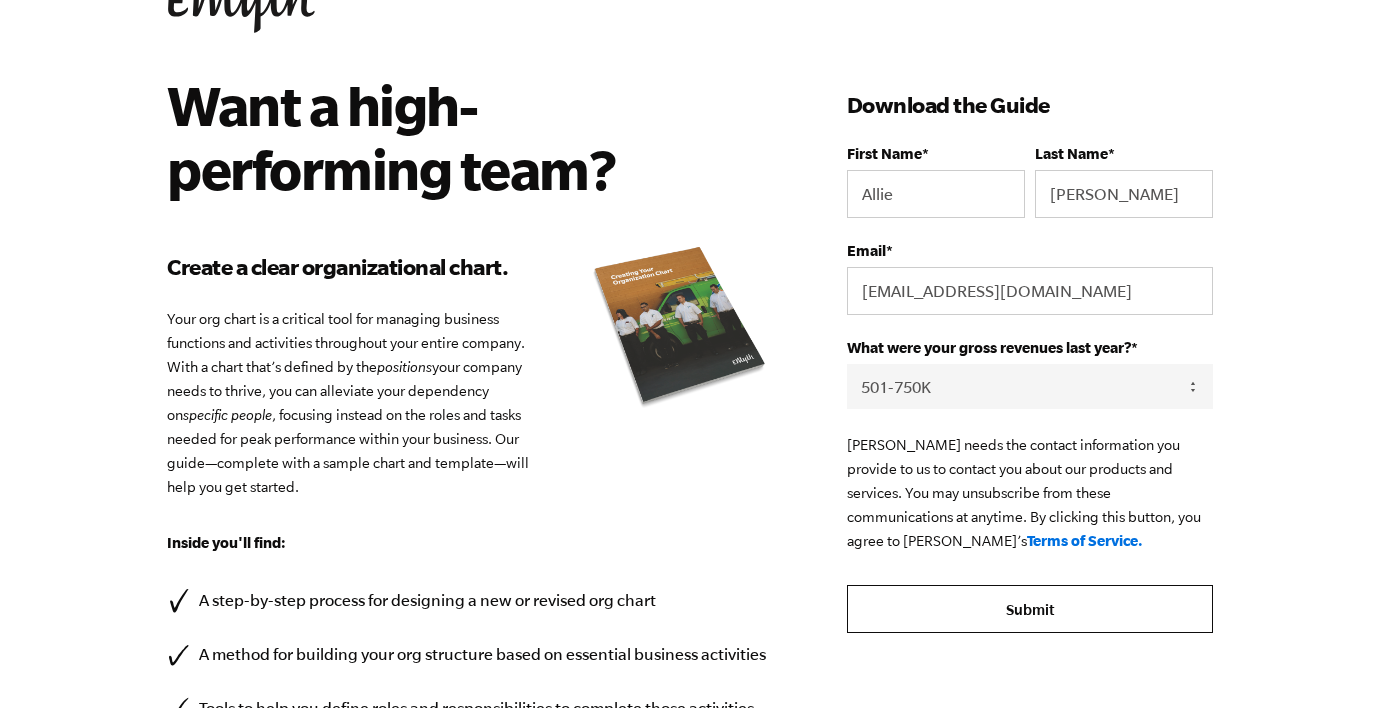 click on "Submit" at bounding box center [1030, 609] 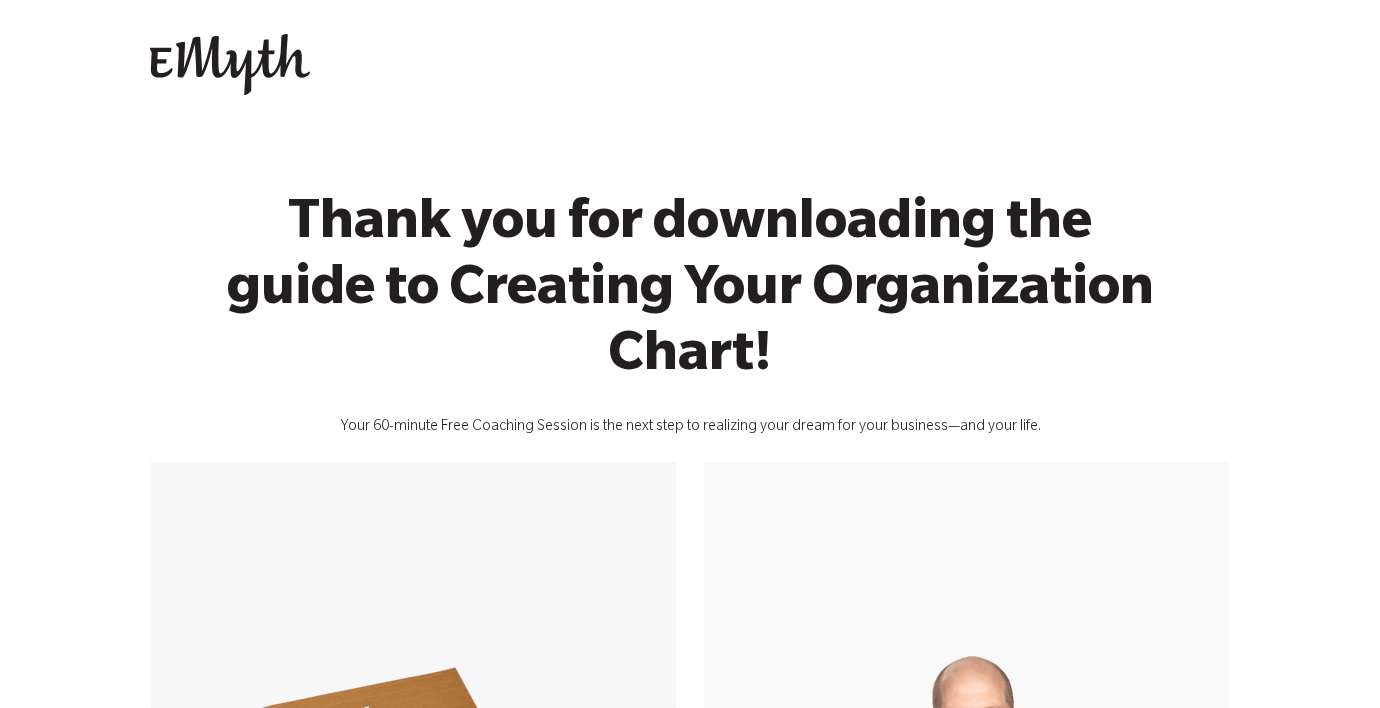 scroll, scrollTop: 0, scrollLeft: 0, axis: both 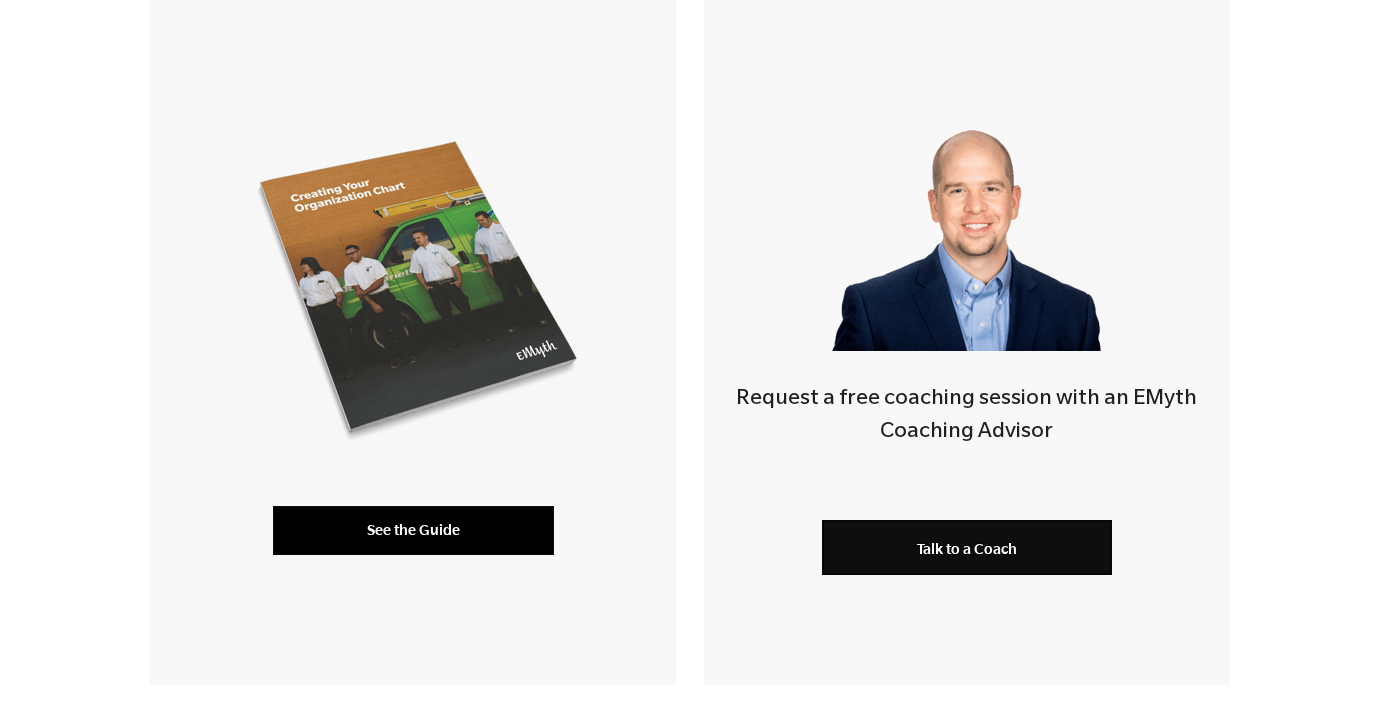 click on "See the Guide" at bounding box center [413, 530] 